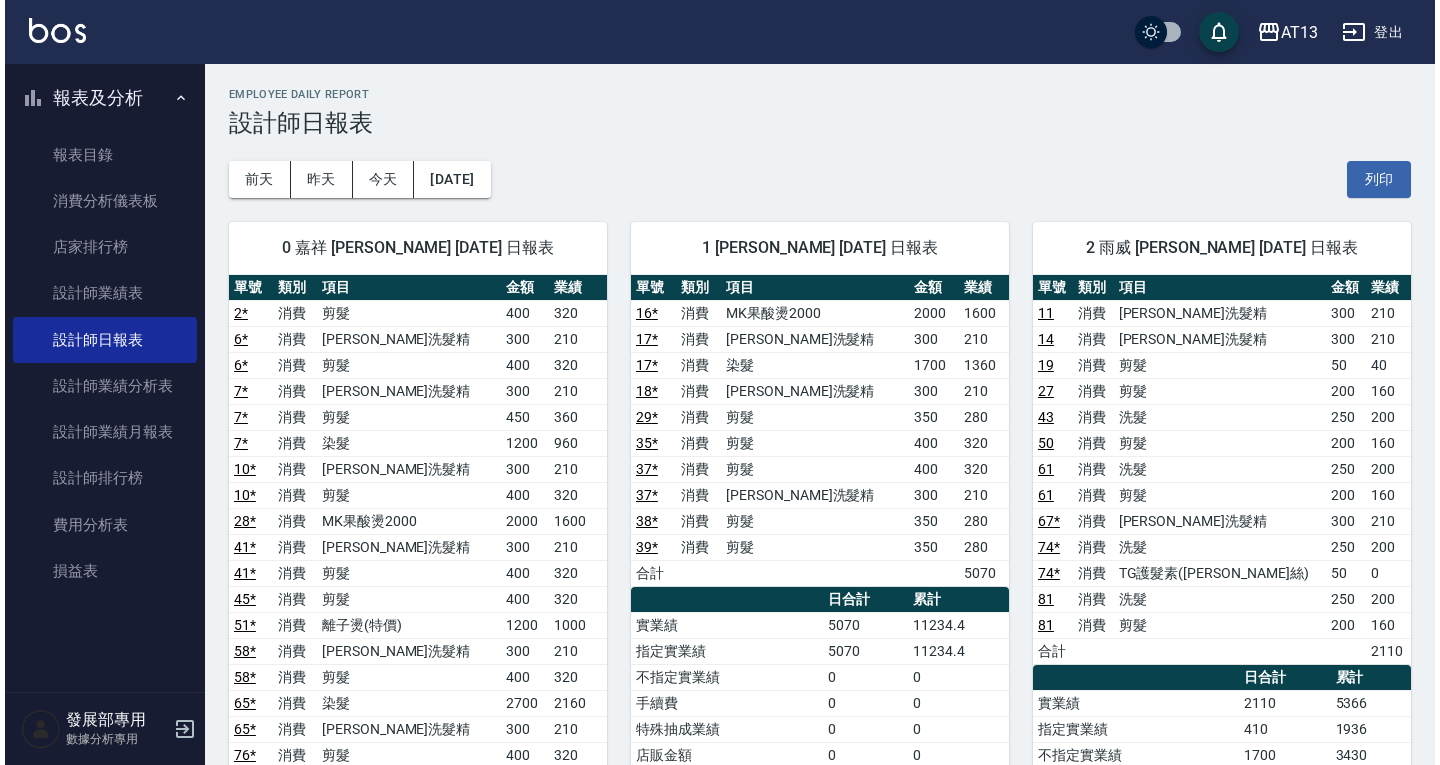 scroll, scrollTop: 0, scrollLeft: 0, axis: both 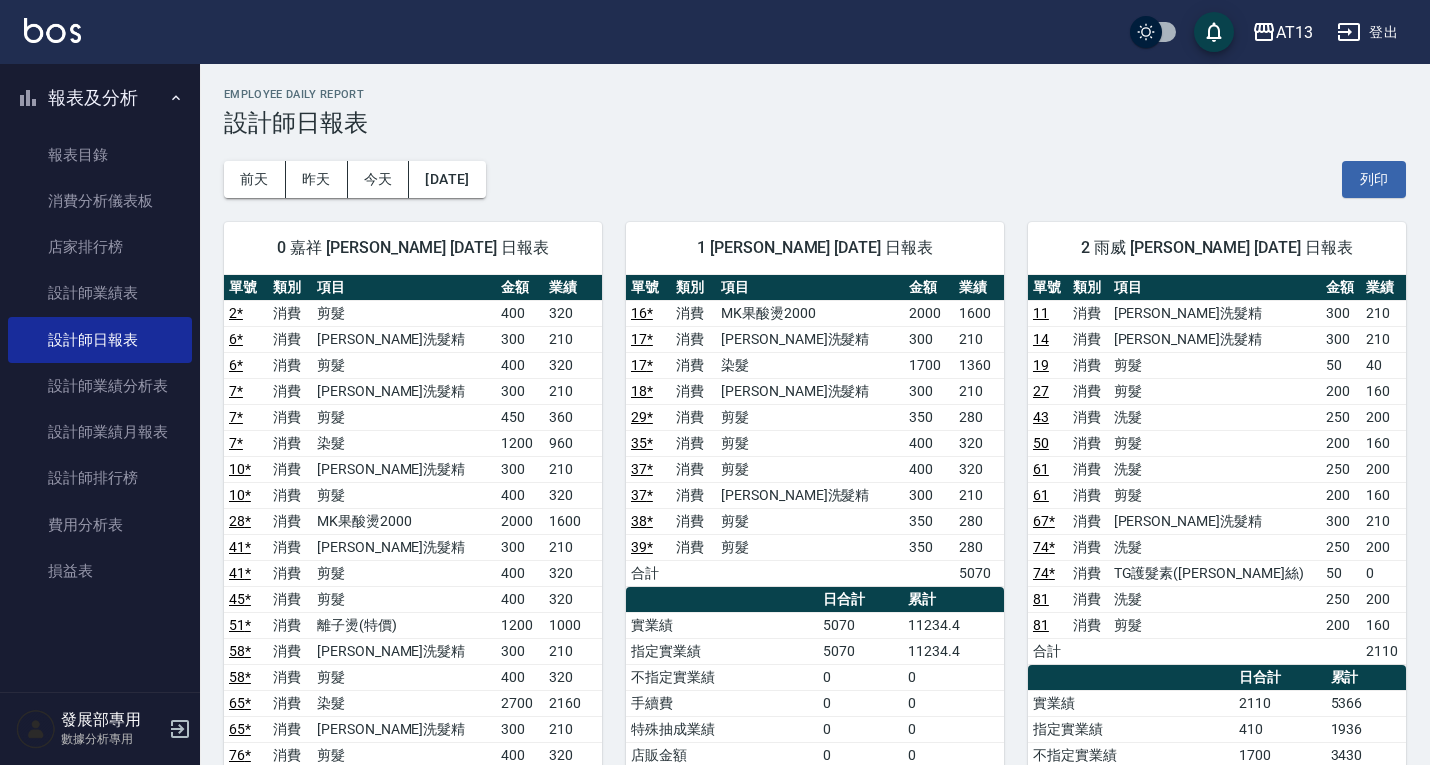 click 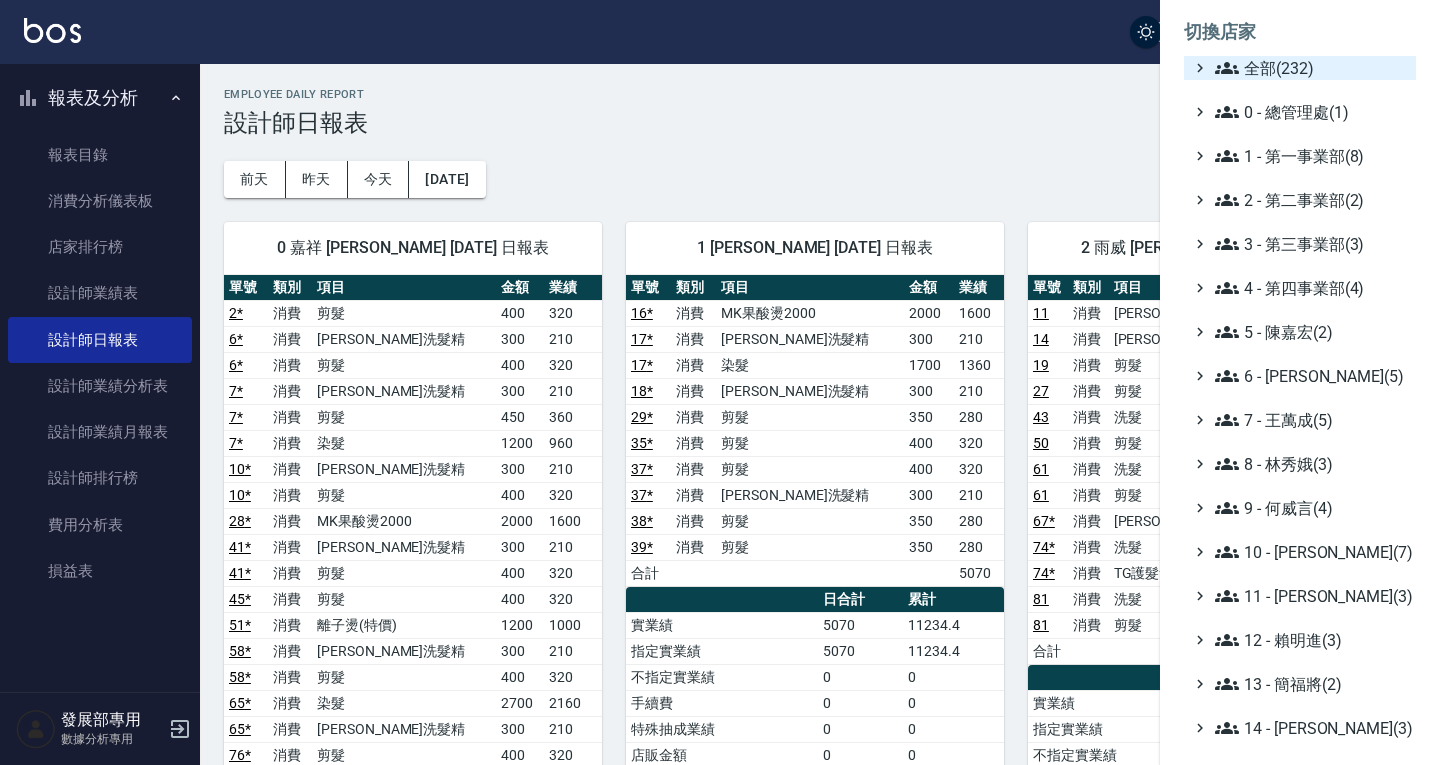 click on "全部(232)" at bounding box center [1311, 68] 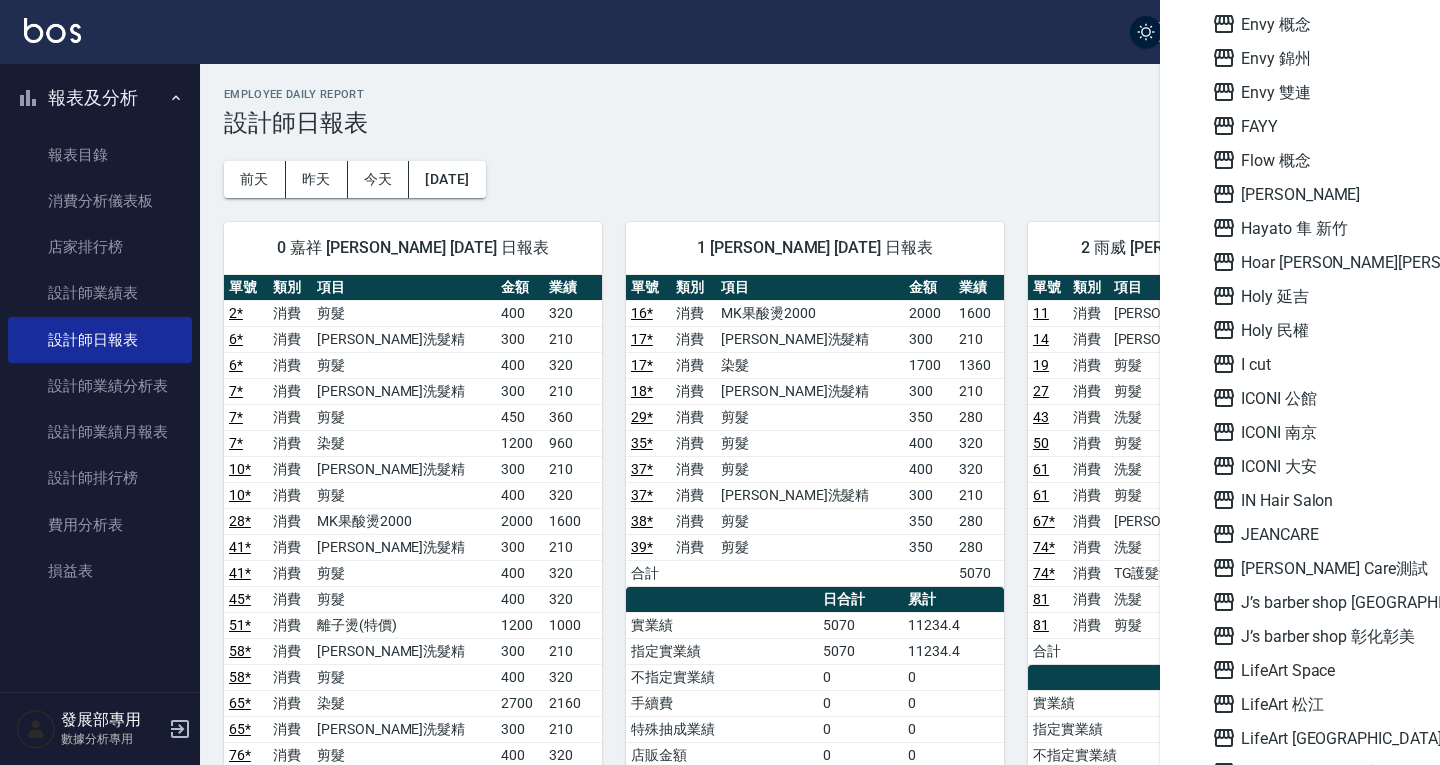 scroll, scrollTop: 1800, scrollLeft: 0, axis: vertical 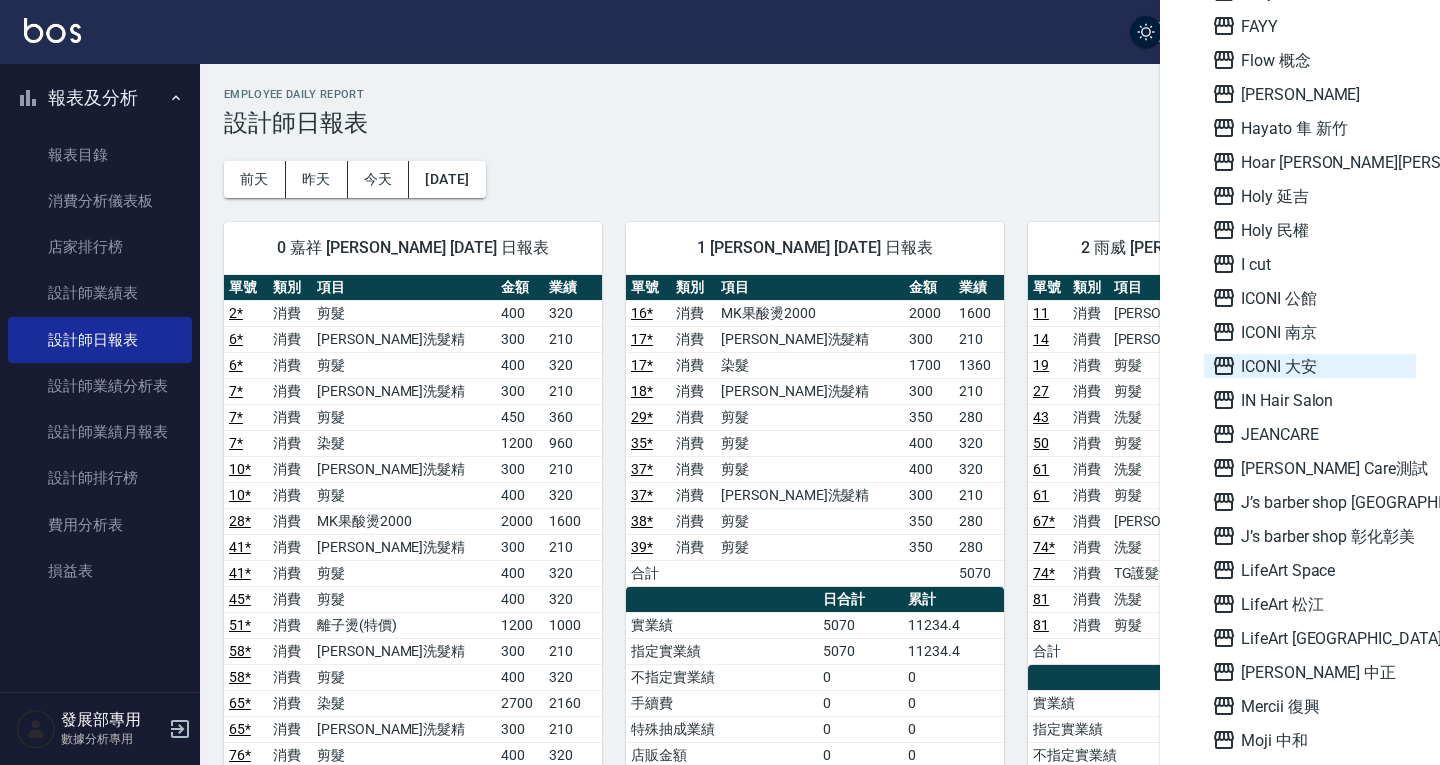 click on "ICONI 大安" at bounding box center [1310, 366] 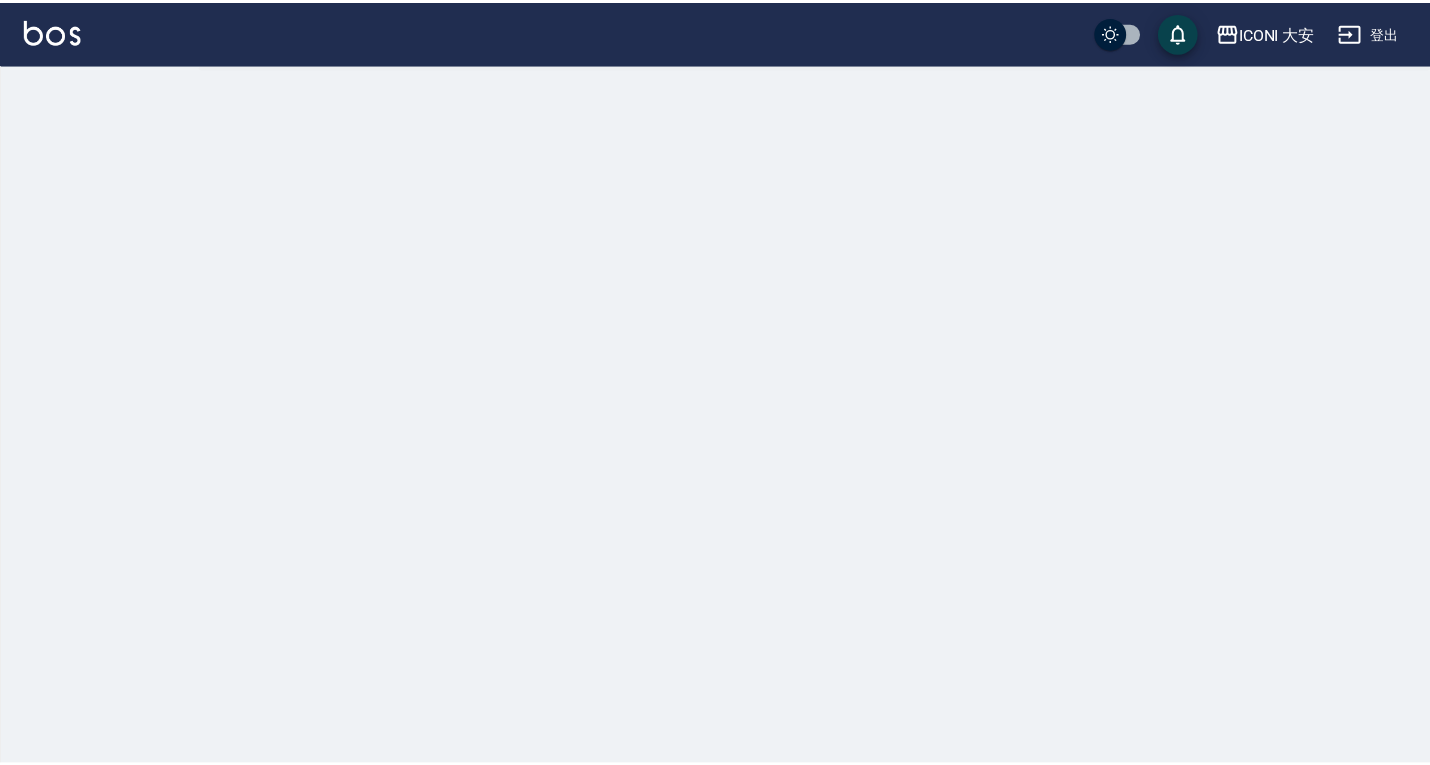 scroll, scrollTop: 0, scrollLeft: 0, axis: both 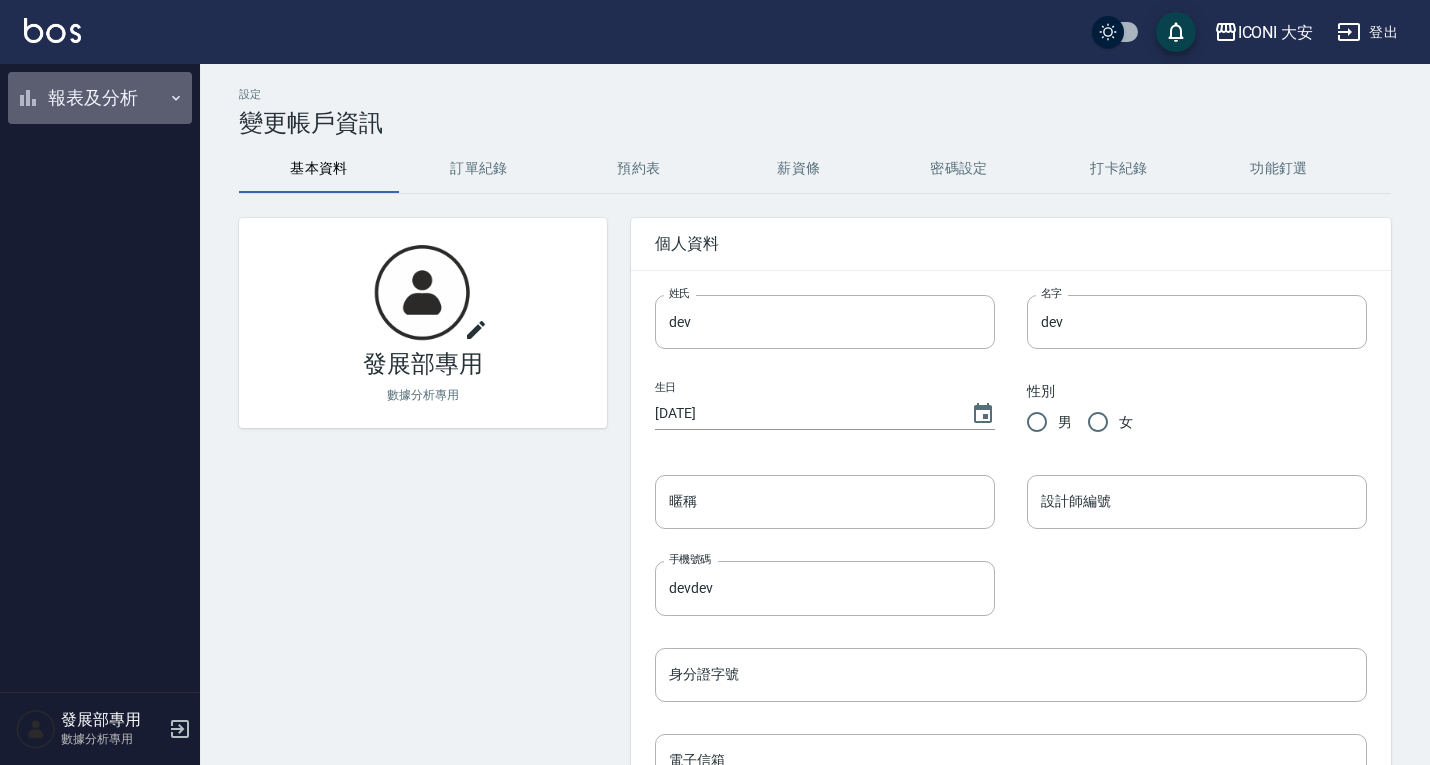 click on "報表及分析" at bounding box center (100, 98) 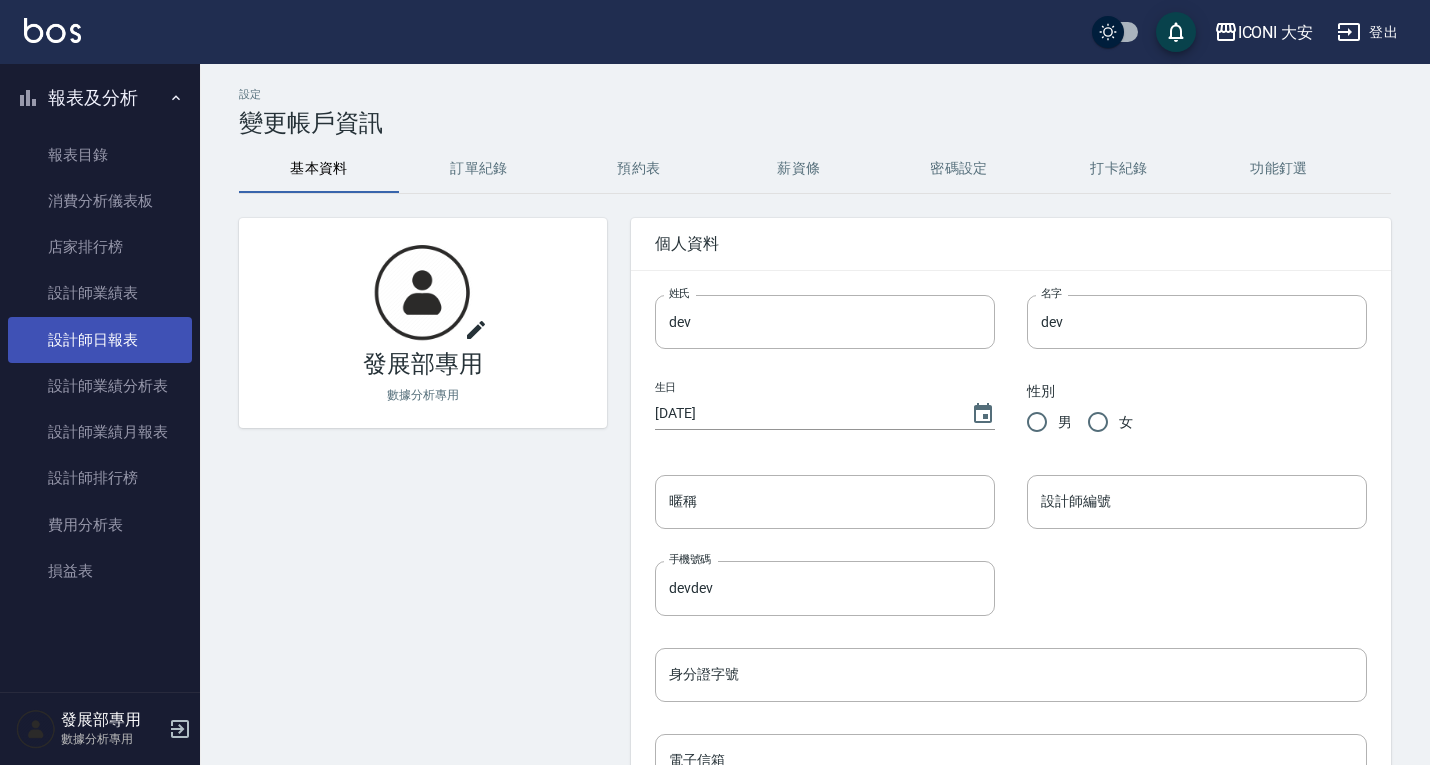 click on "設計師日報表" at bounding box center (100, 340) 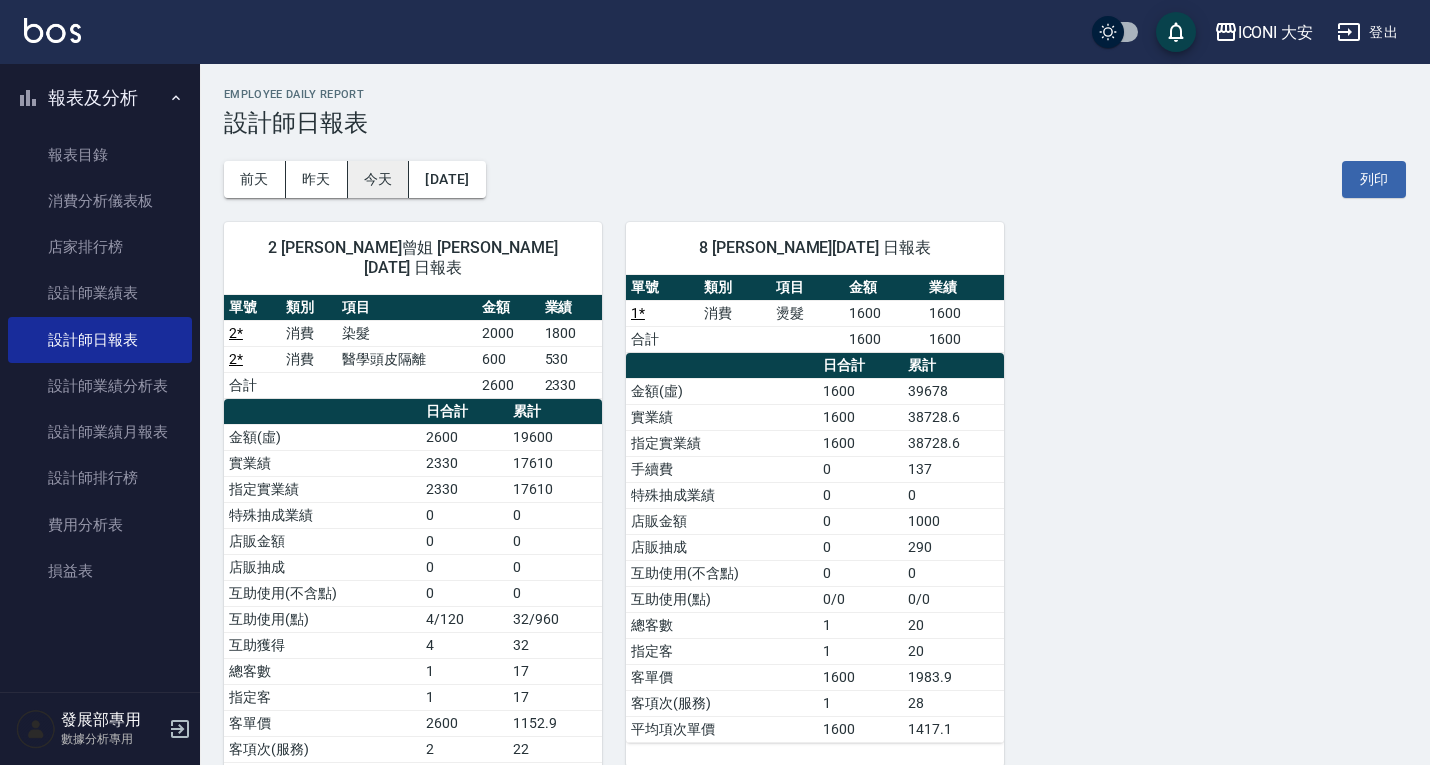 click on "今天" at bounding box center [379, 179] 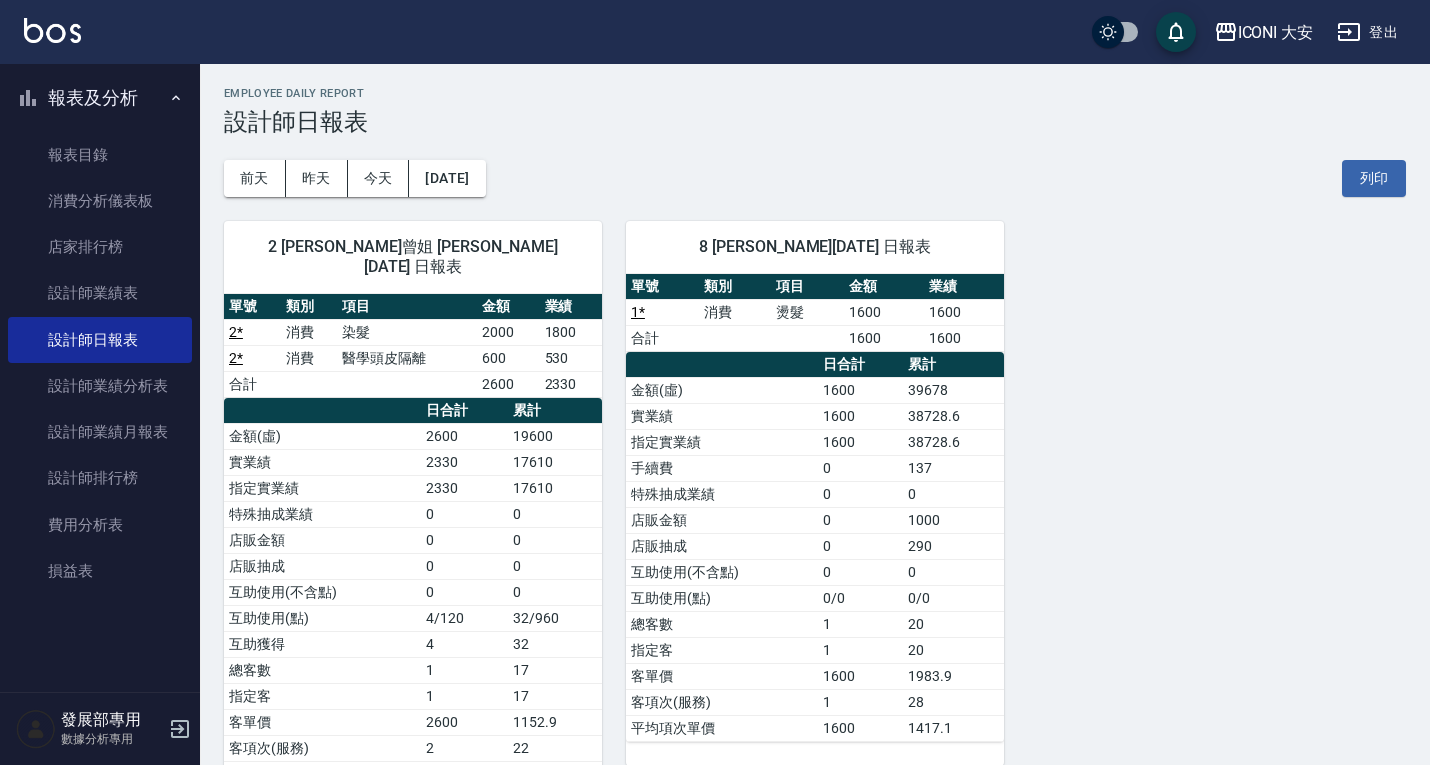 scroll, scrollTop: 0, scrollLeft: 0, axis: both 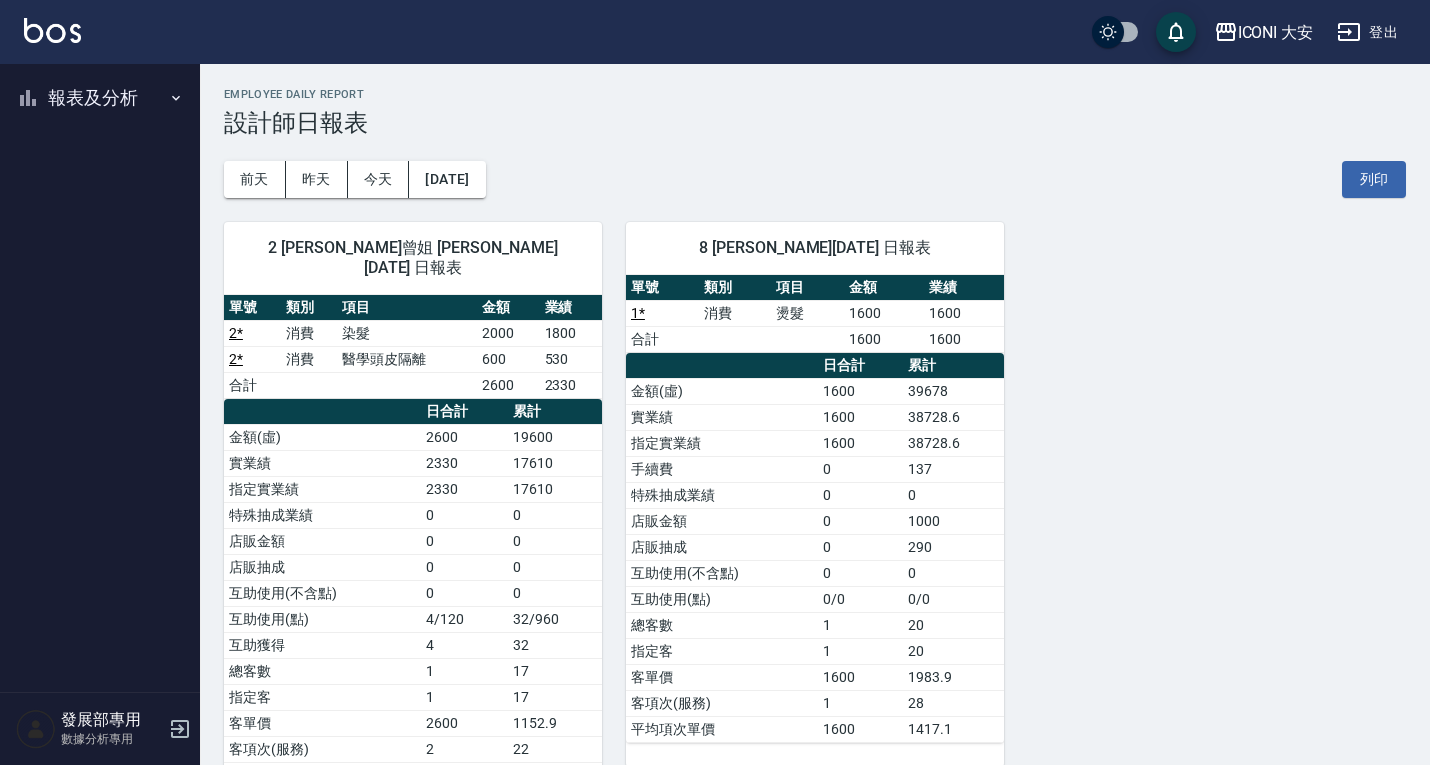 click on "ICONI [PERSON_NAME]出" at bounding box center (715, 32) 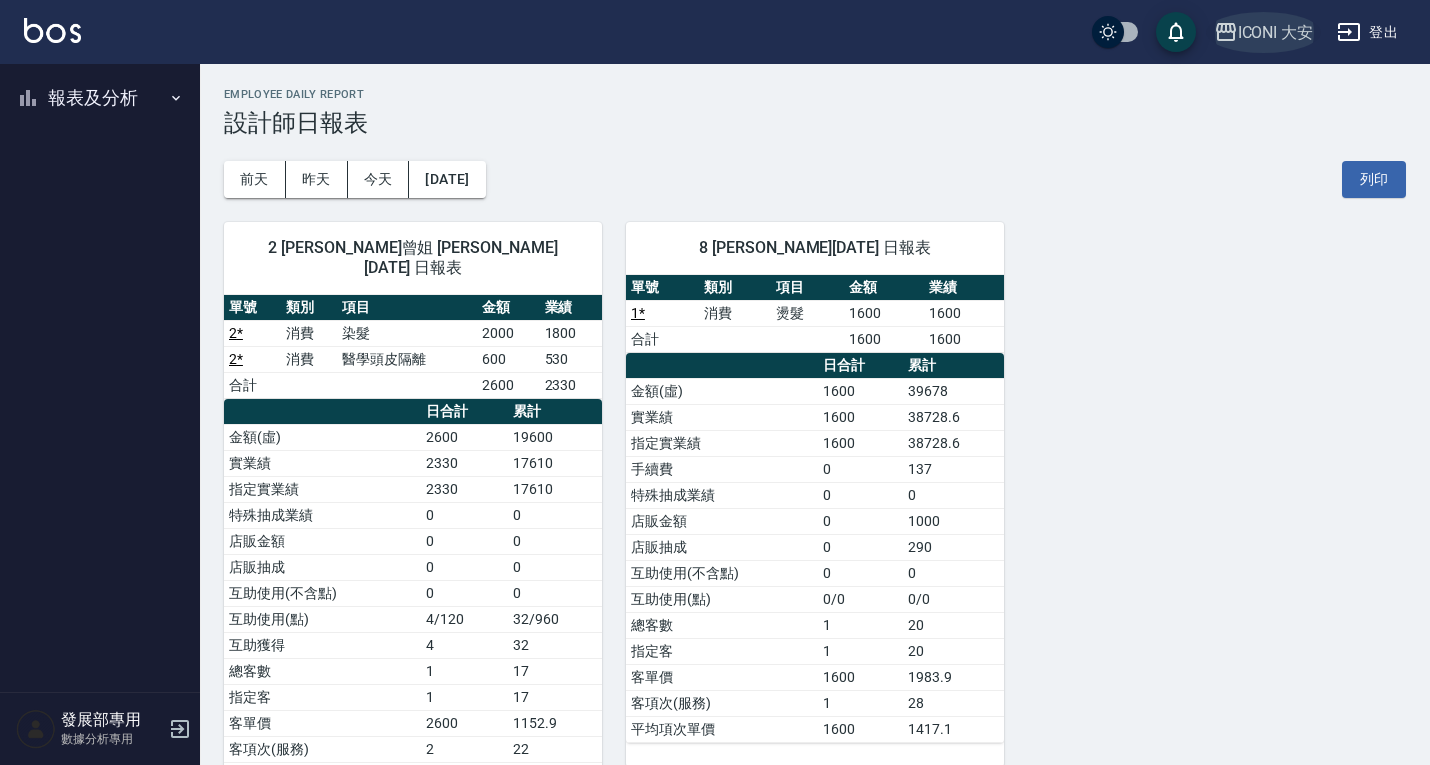 click on "ICONI 大安" at bounding box center [1276, 32] 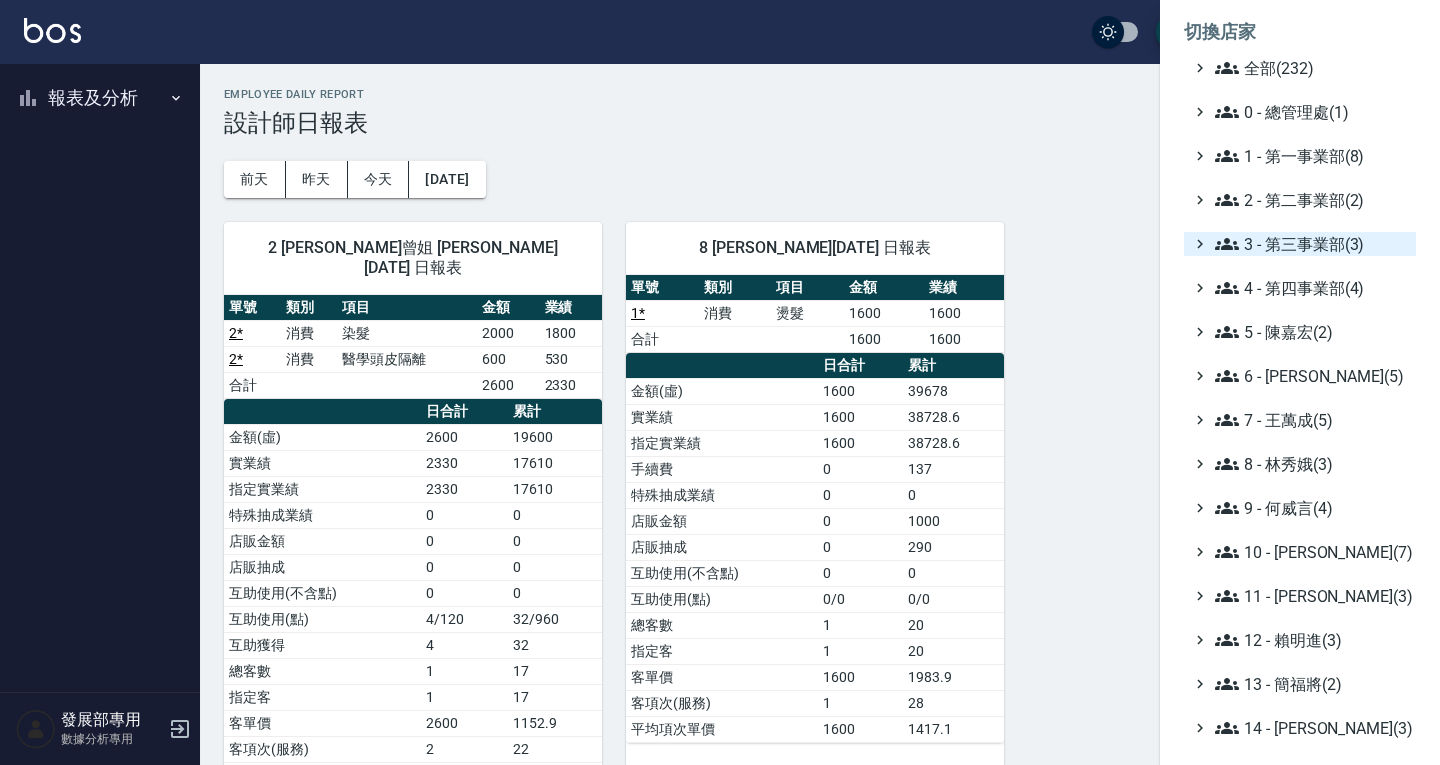 click on "3 - 第三事業部(3)" at bounding box center [1311, 244] 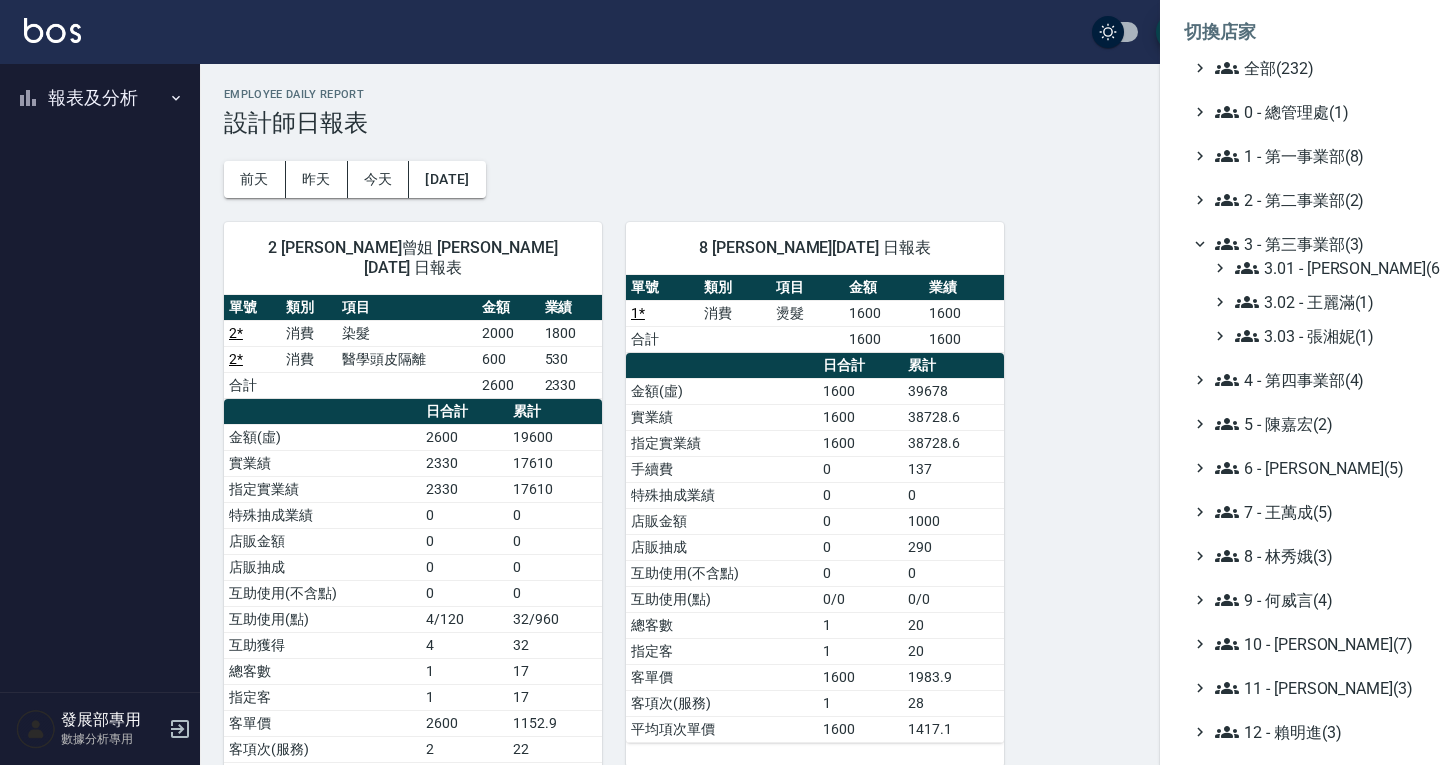 click on "全部(232) 0 - 總管理處(1) 1 - 第一事業部(8) 2 - 第二事業部(2) 3 - 第三事業部(3) 3.01 - [PERSON_NAME](6) 3.02 - [PERSON_NAME](1) 3.03 - [PERSON_NAME](1) 4 - 第四事業部(4) 5 - [PERSON_NAME](2) 6 - [PERSON_NAME](5) 7 - [PERSON_NAME](5) 8 - [PERSON_NAME](3) 9 - [PERSON_NAME](4) 10 - [PERSON_NAME](7) 11 - [PERSON_NAME](3) 12 - [PERSON_NAME](3) 13 - 簡福將(2) 14 - [PERSON_NAME](3) 16 - [PERSON_NAME](1) 17 - [PERSON_NAME]原(4) 18 - 單店(3) 19 - [GEOGRAPHIC_DATA](3) 20 - 測試區(1) 21 - 歷史區(35)  - BeautyOS(9)" at bounding box center (1300, 598) 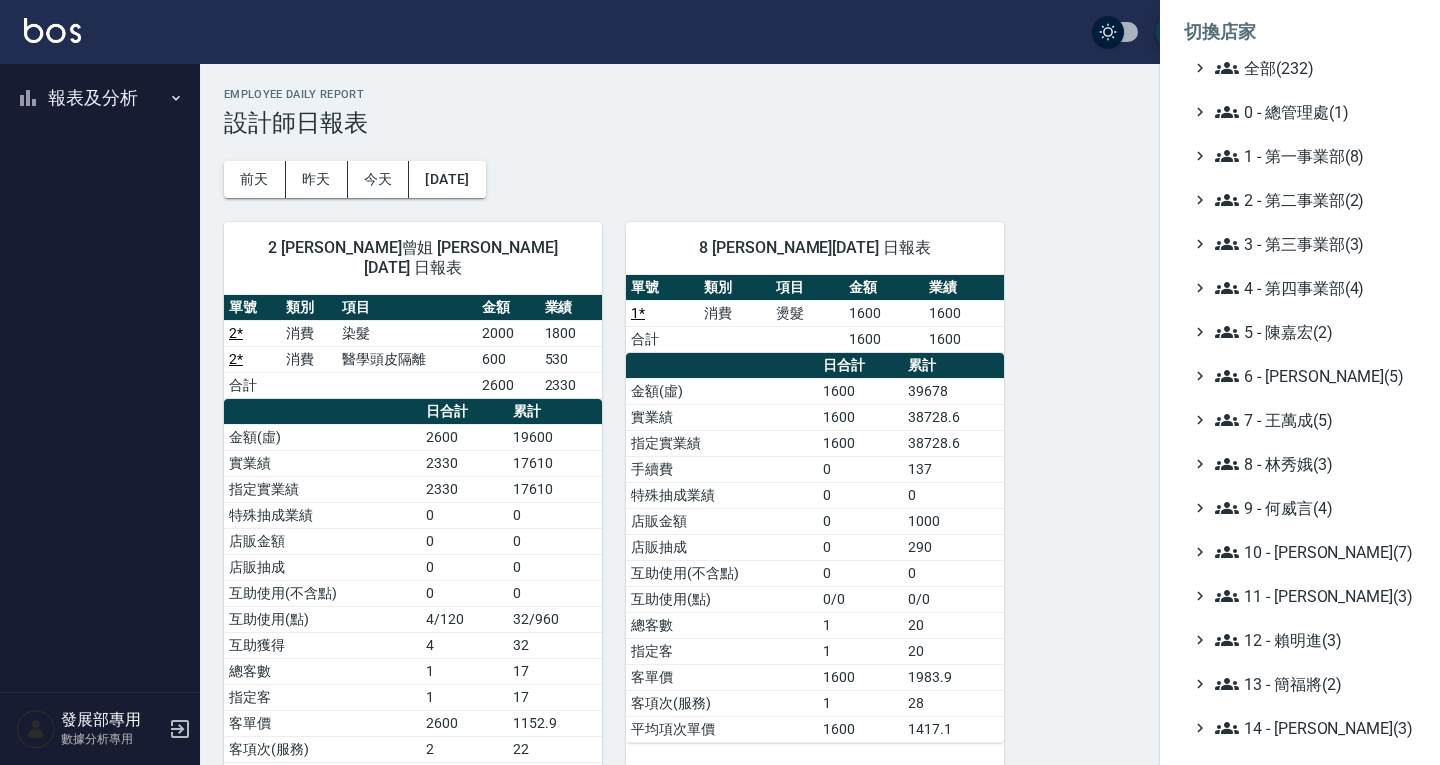 click at bounding box center (720, 382) 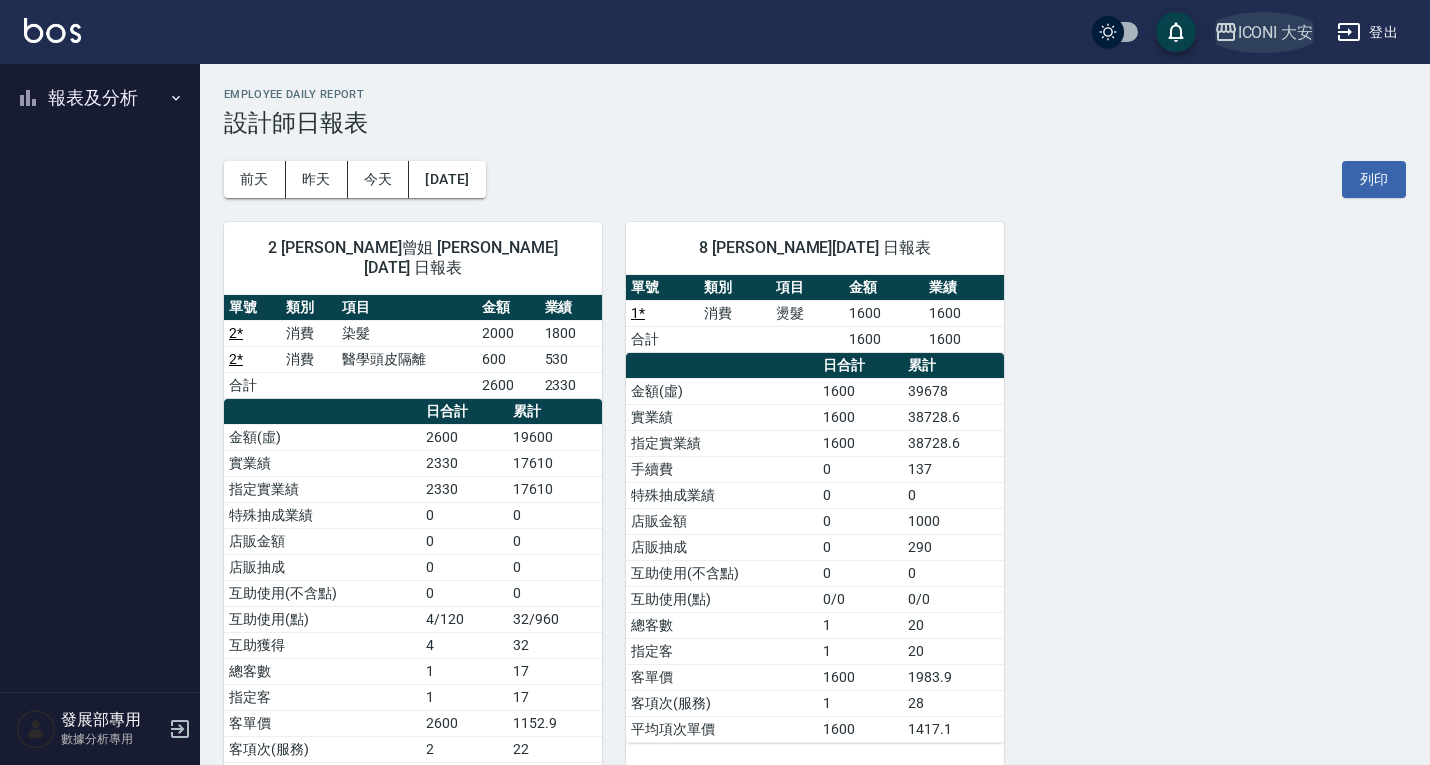 click on "ICONI 大安" at bounding box center (1276, 32) 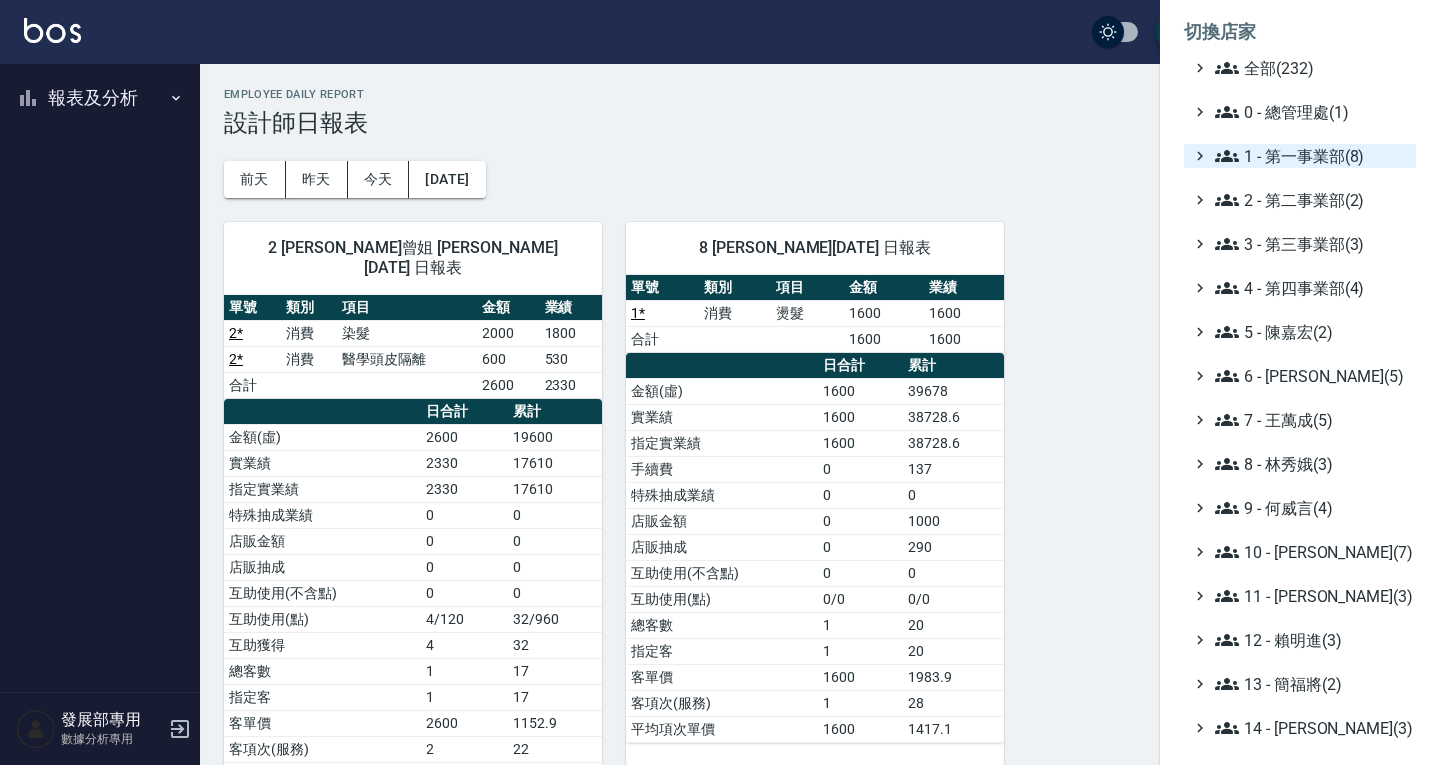 click on "1 - 第一事業部(8)" at bounding box center (1311, 156) 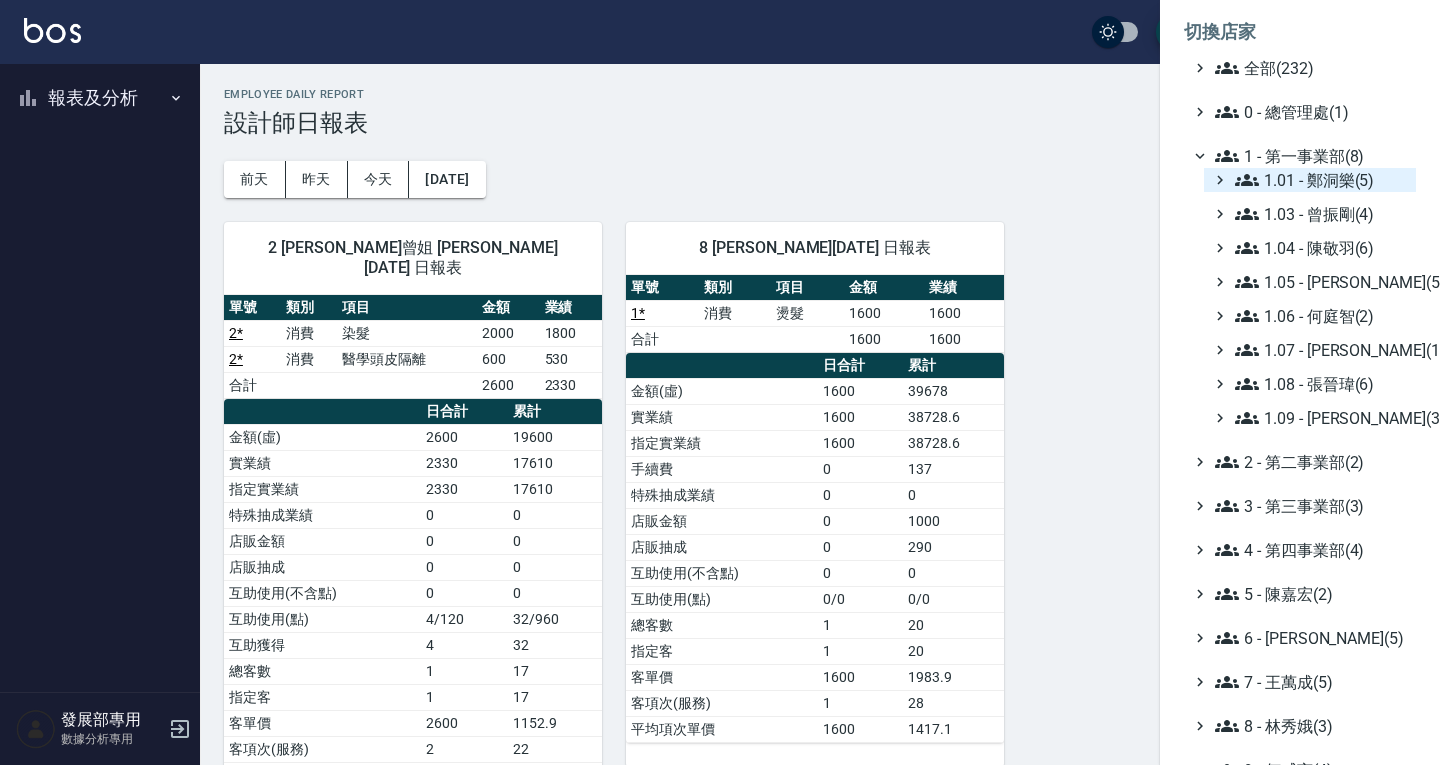 click on "1.01 - 鄭洞樂(5)" at bounding box center [1321, 180] 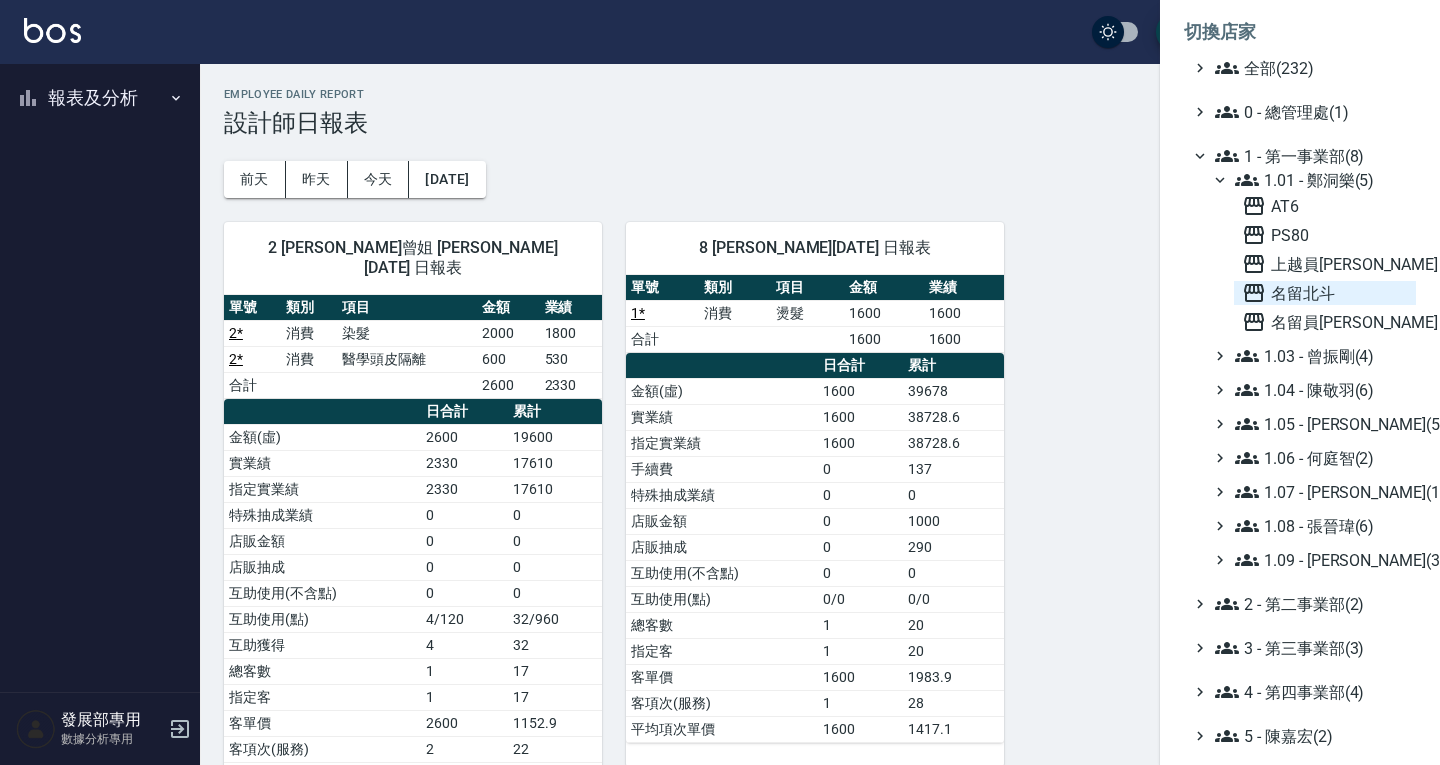 click on "名留北斗" at bounding box center (1325, 293) 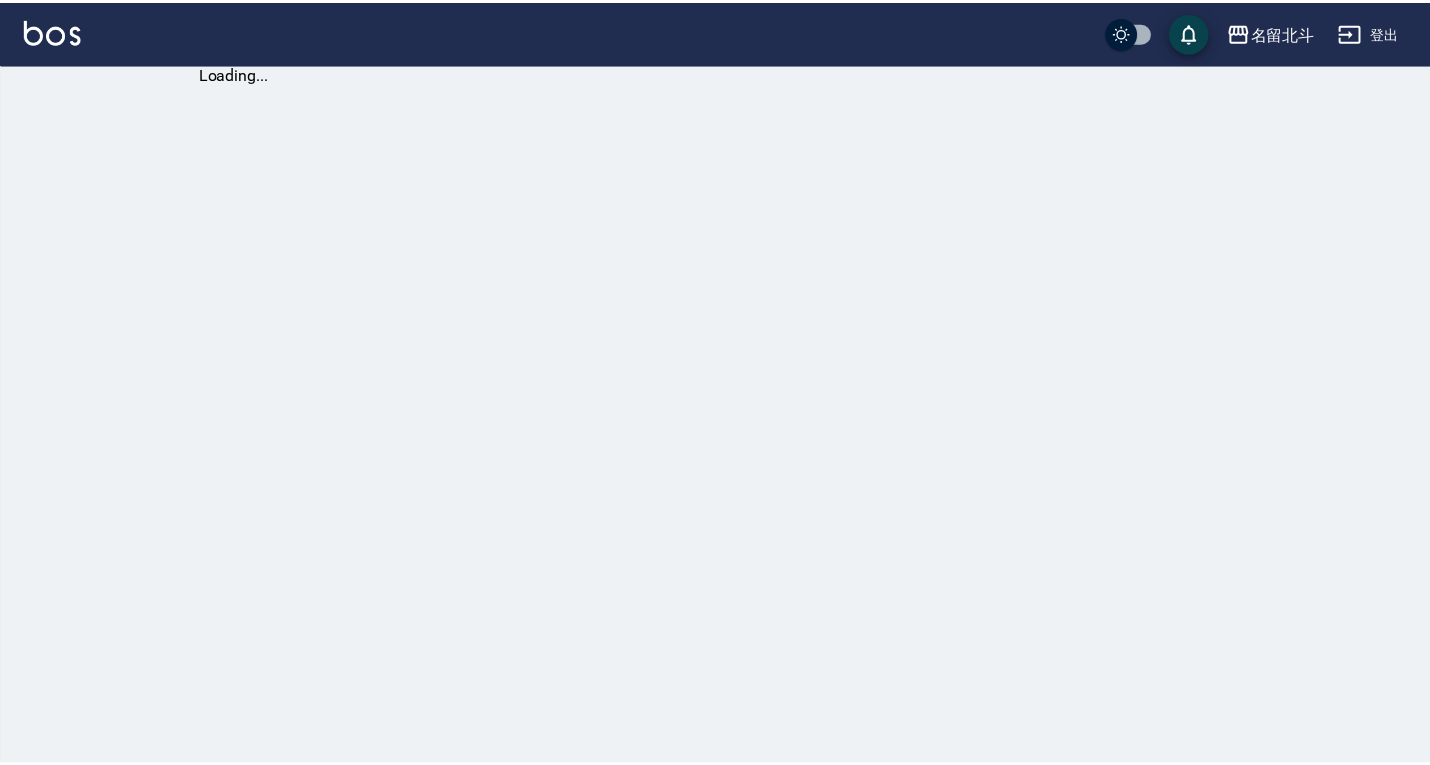scroll, scrollTop: 0, scrollLeft: 0, axis: both 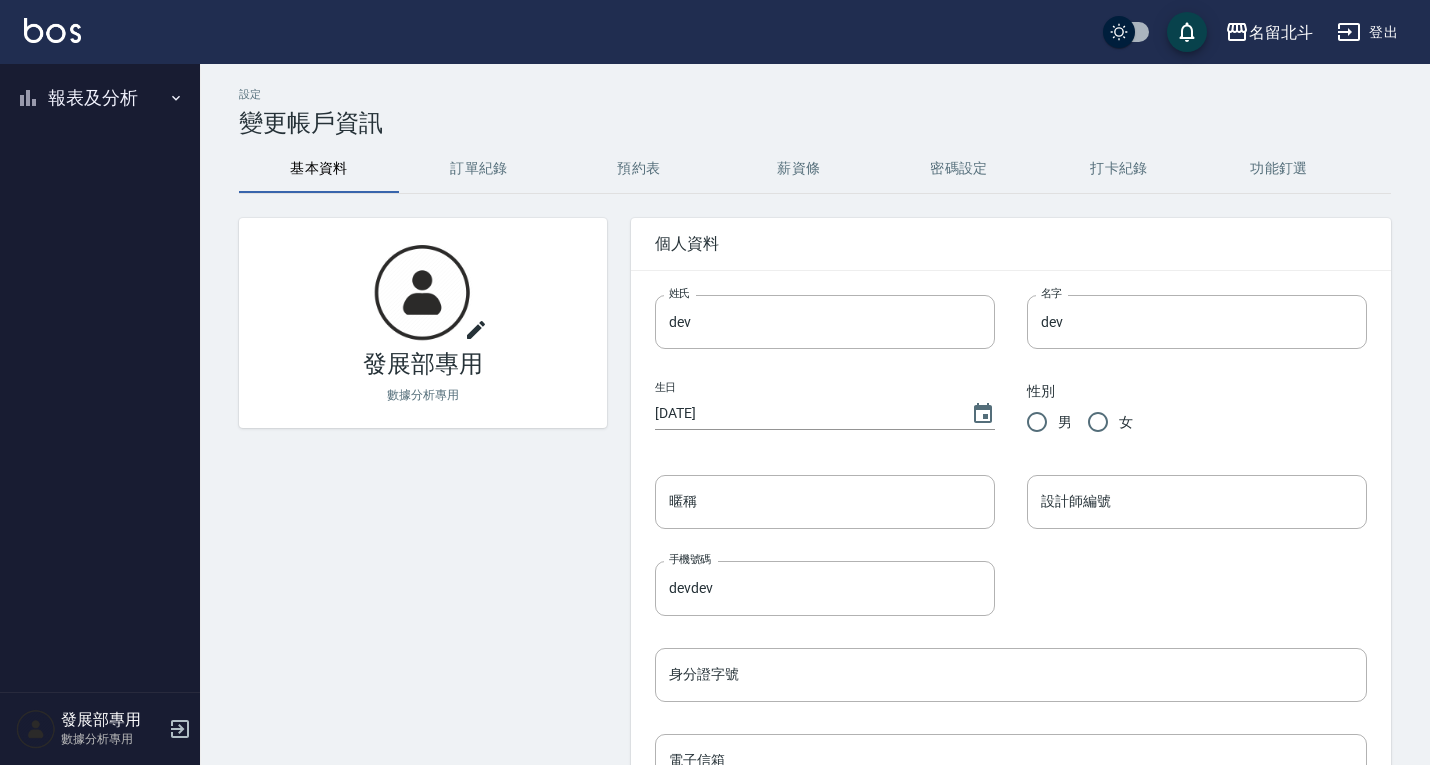 click on "報表及分析" at bounding box center [100, 98] 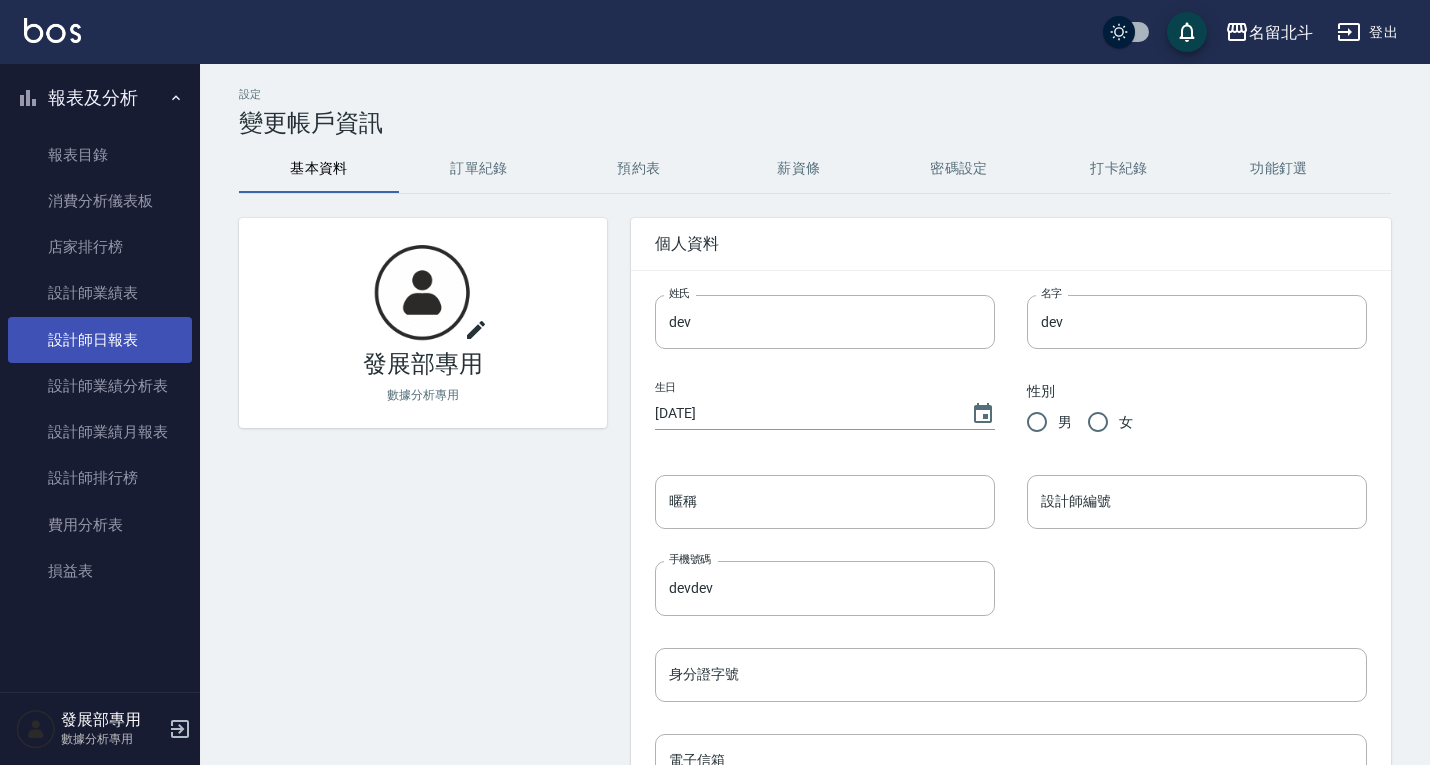 click on "設計師日報表" at bounding box center (100, 340) 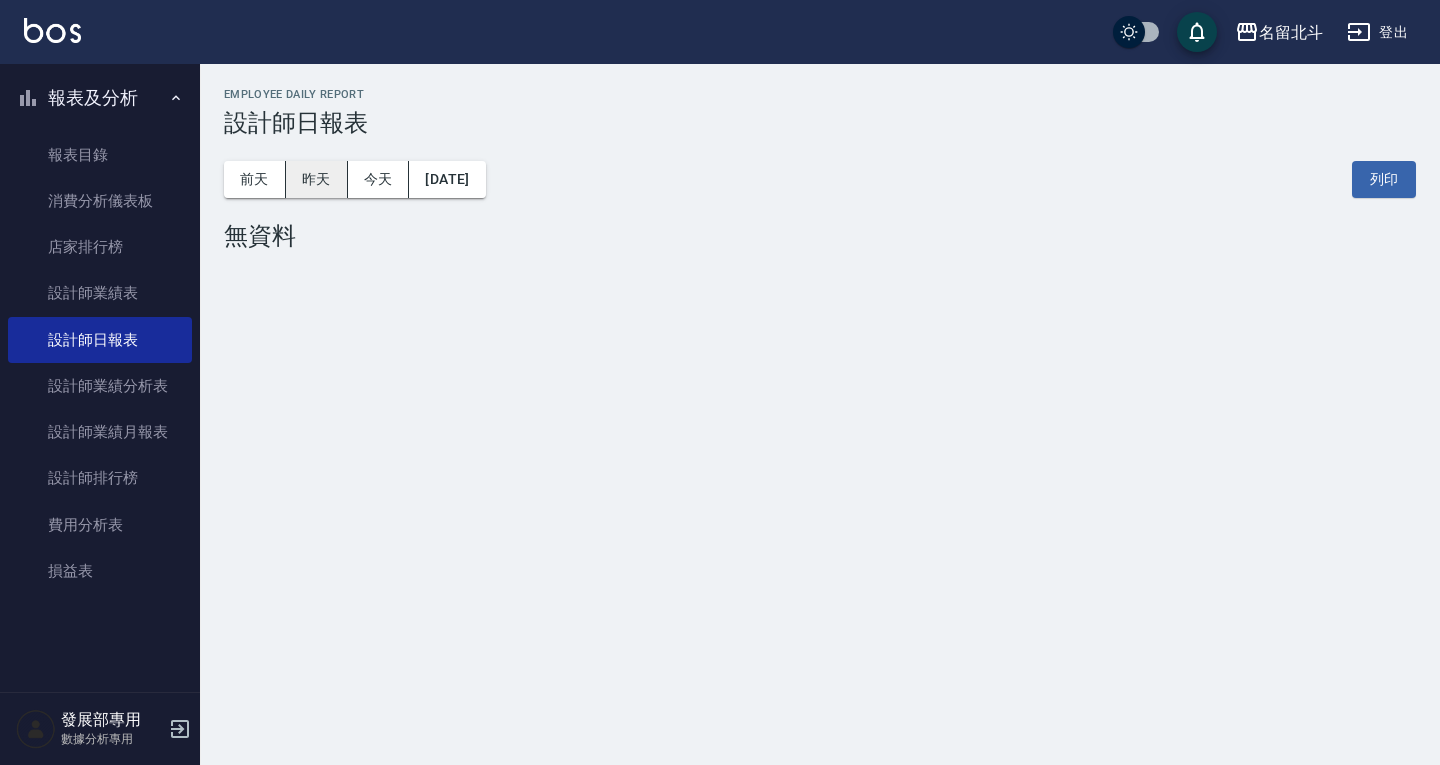 click on "昨天" at bounding box center [317, 179] 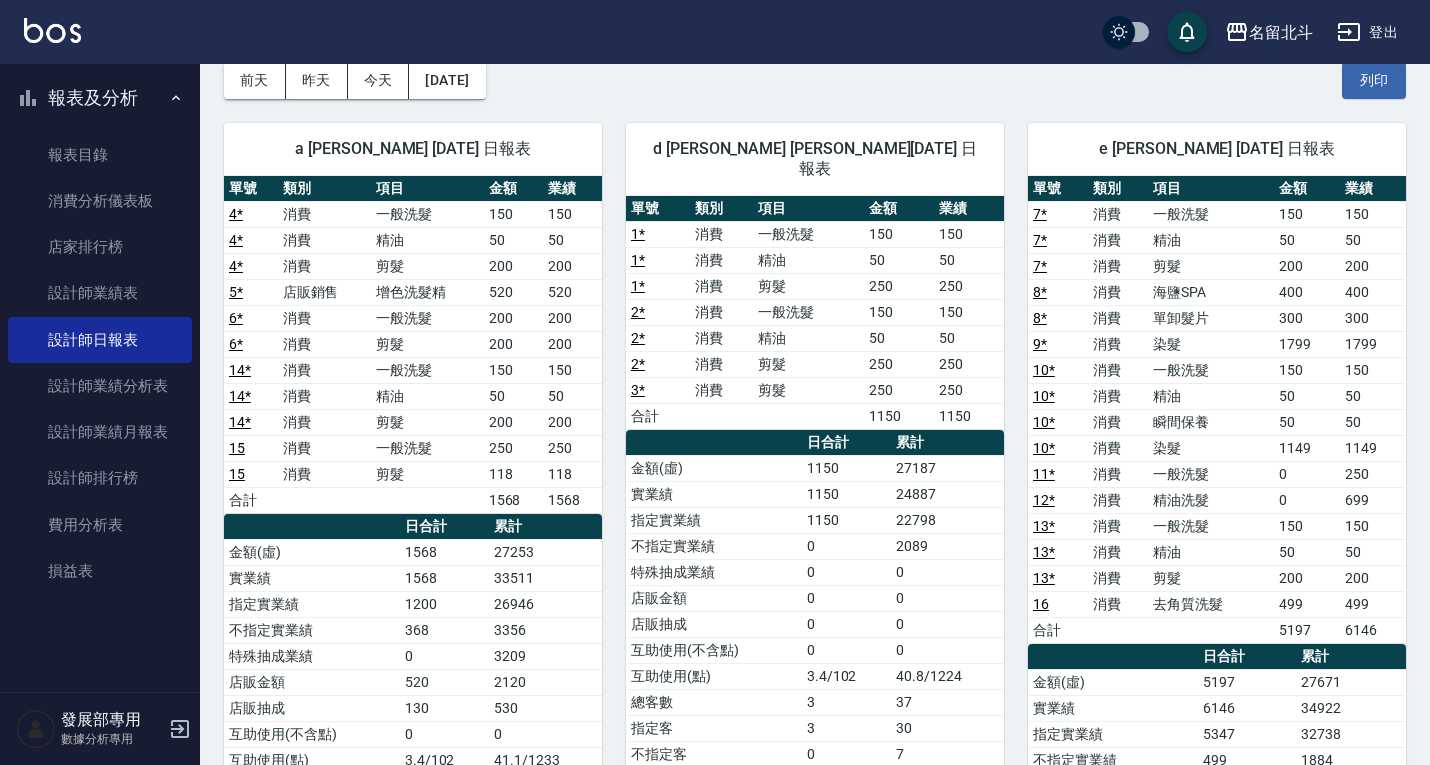 scroll, scrollTop: 100, scrollLeft: 0, axis: vertical 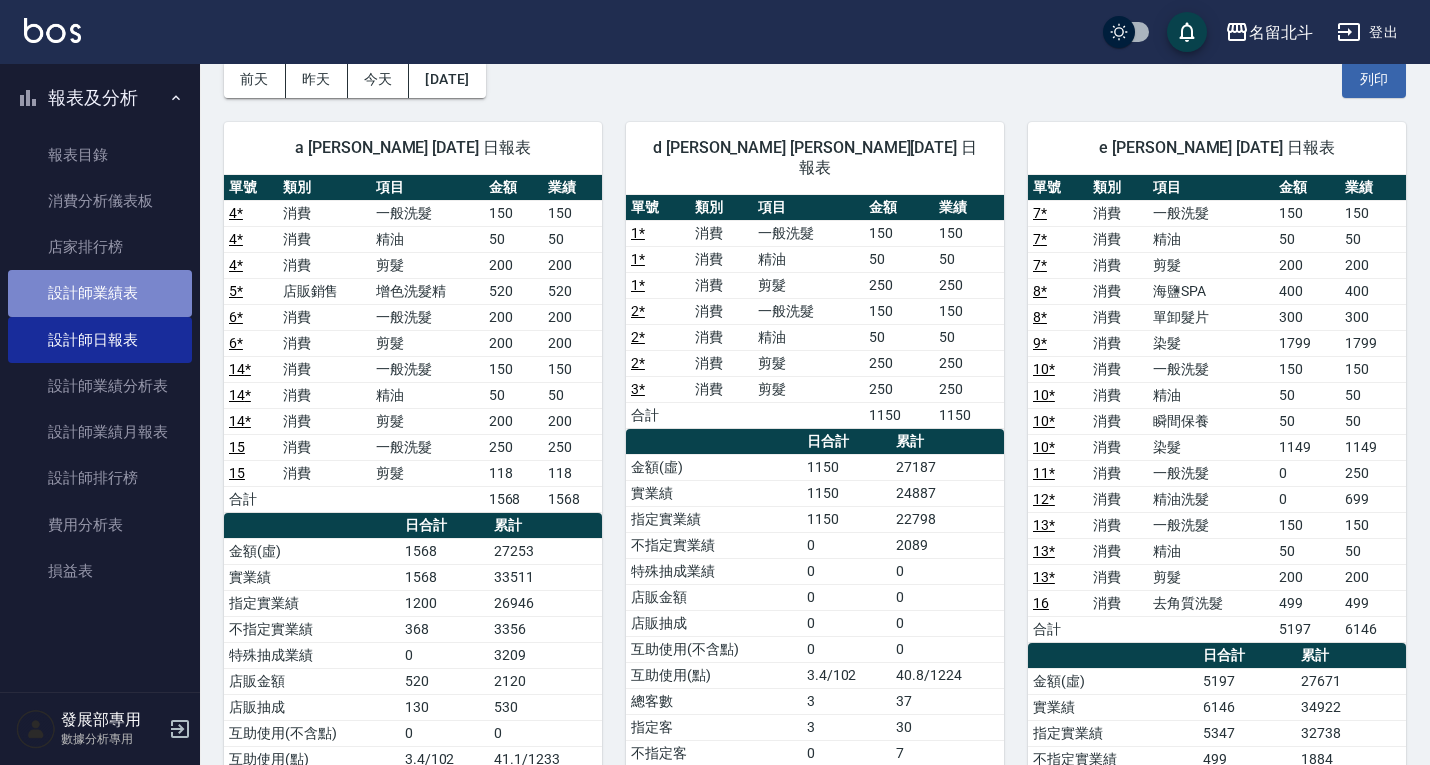 click on "設計師業績表" at bounding box center (100, 293) 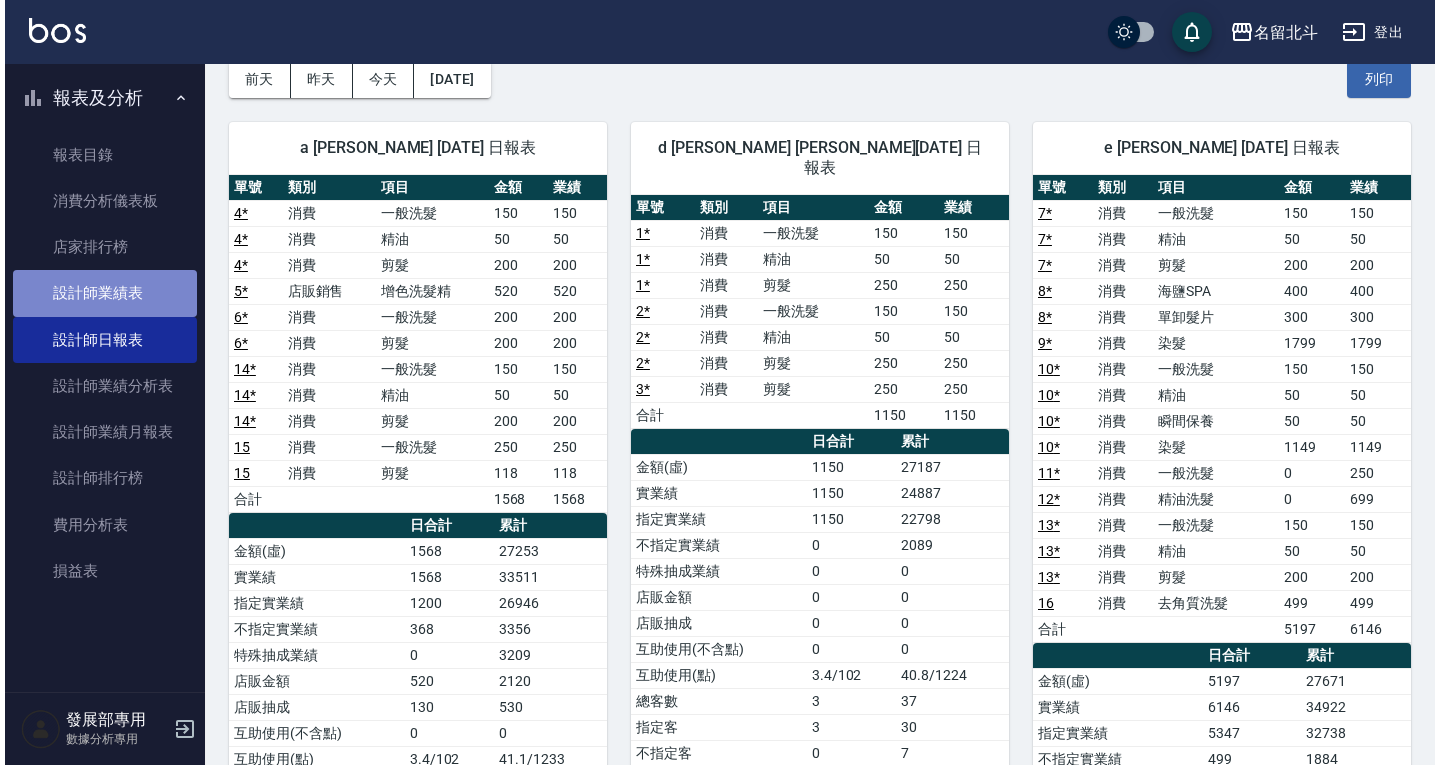 scroll, scrollTop: 0, scrollLeft: 0, axis: both 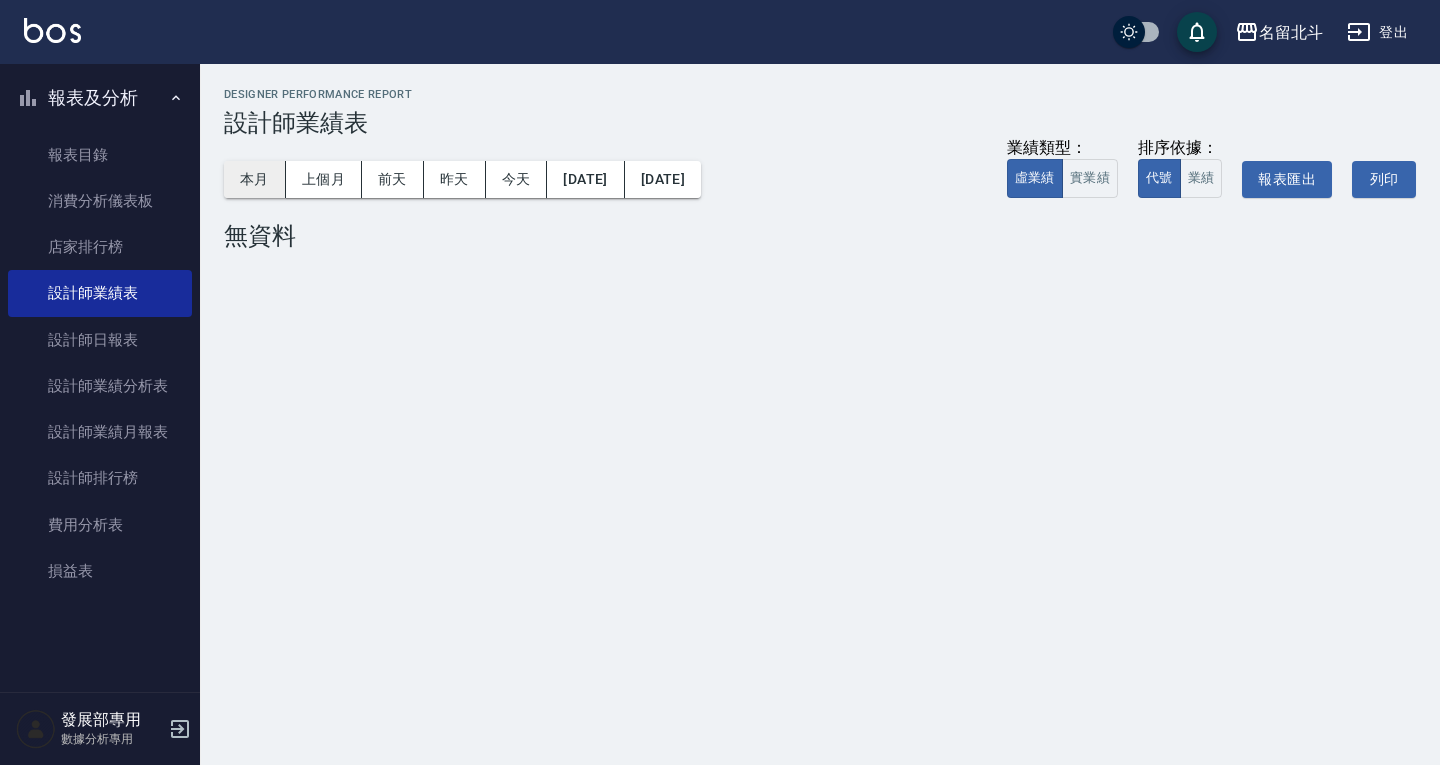 click on "本月" at bounding box center (255, 179) 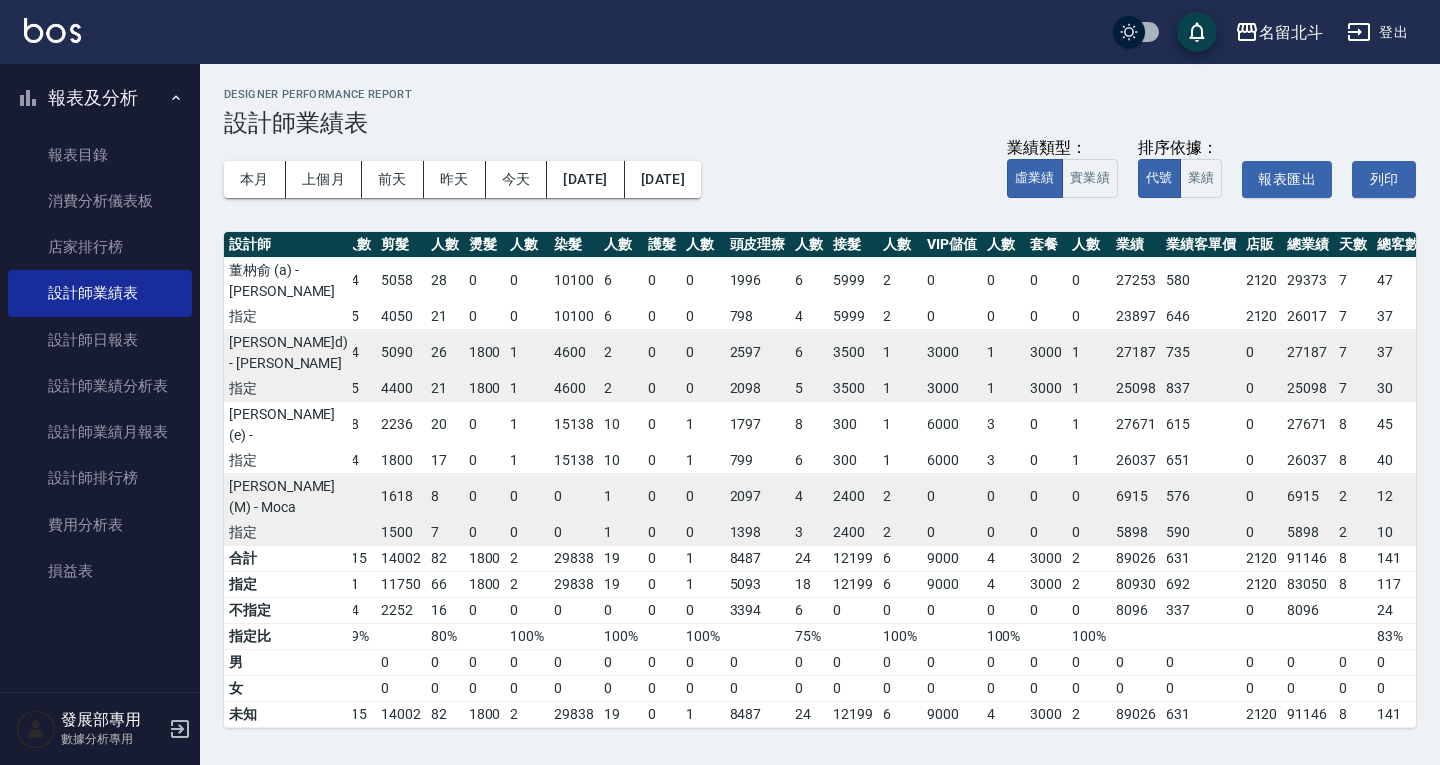 scroll, scrollTop: 0, scrollLeft: 65, axis: horizontal 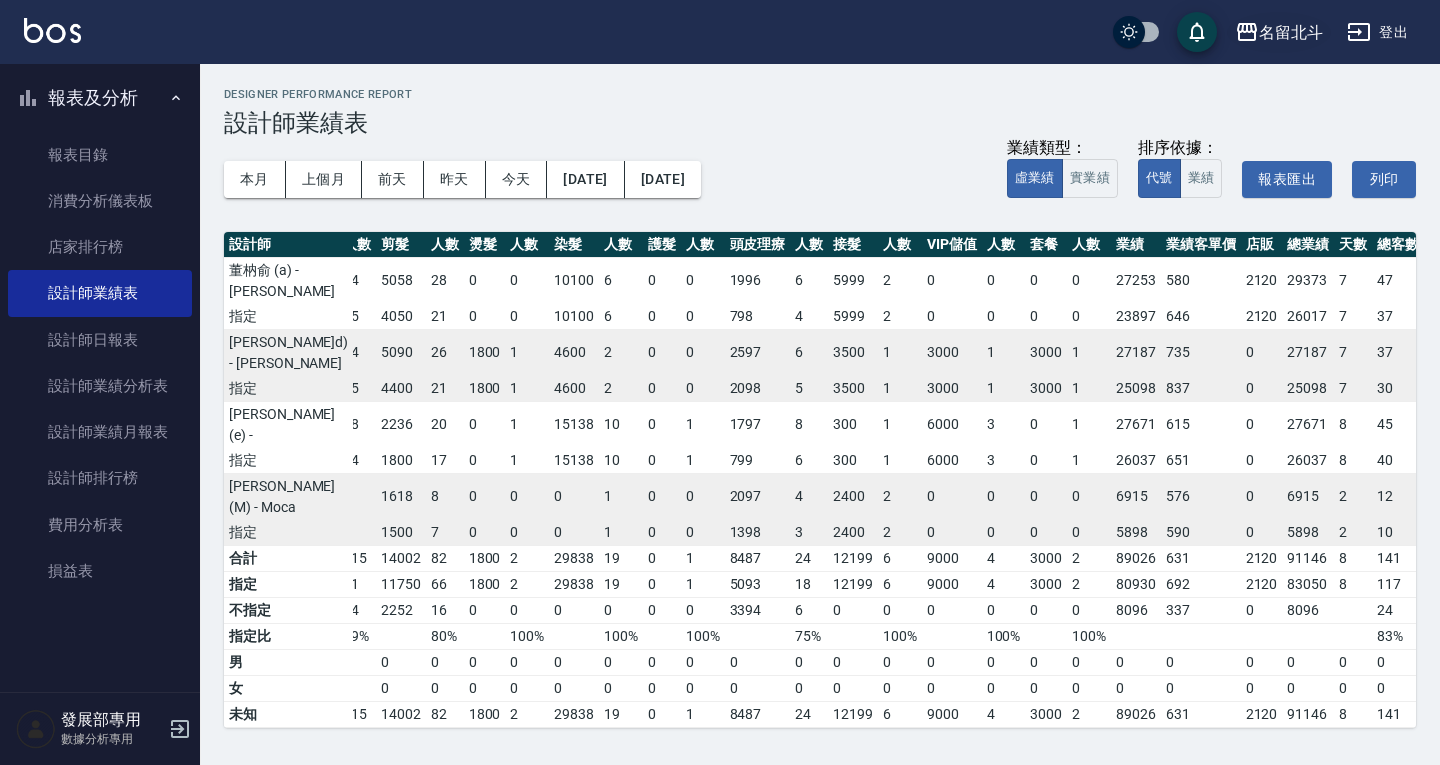 click on "名留北斗" at bounding box center (1291, 32) 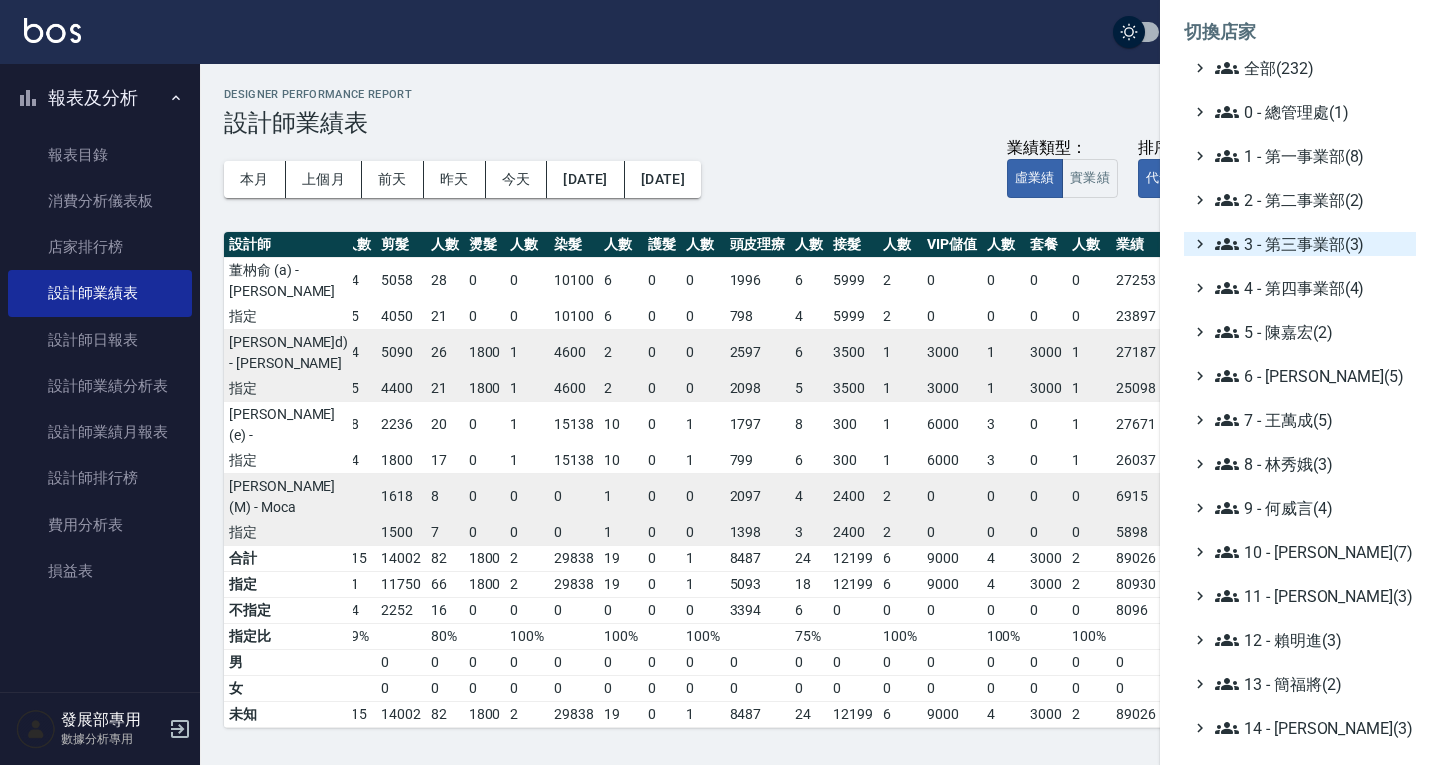 click on "3 - 第三事業部(3)" at bounding box center [1311, 244] 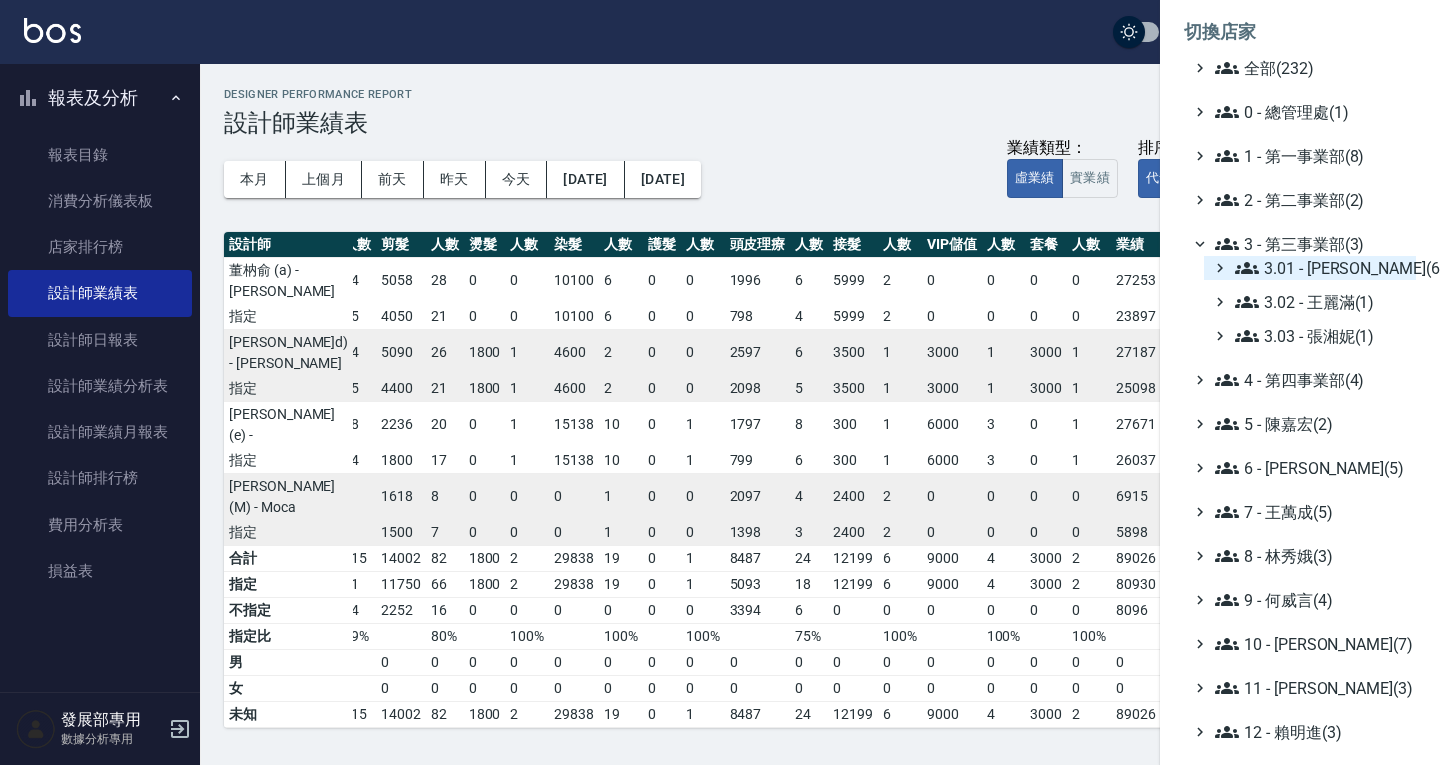 click on "3.01 - [PERSON_NAME](6)" at bounding box center (1321, 268) 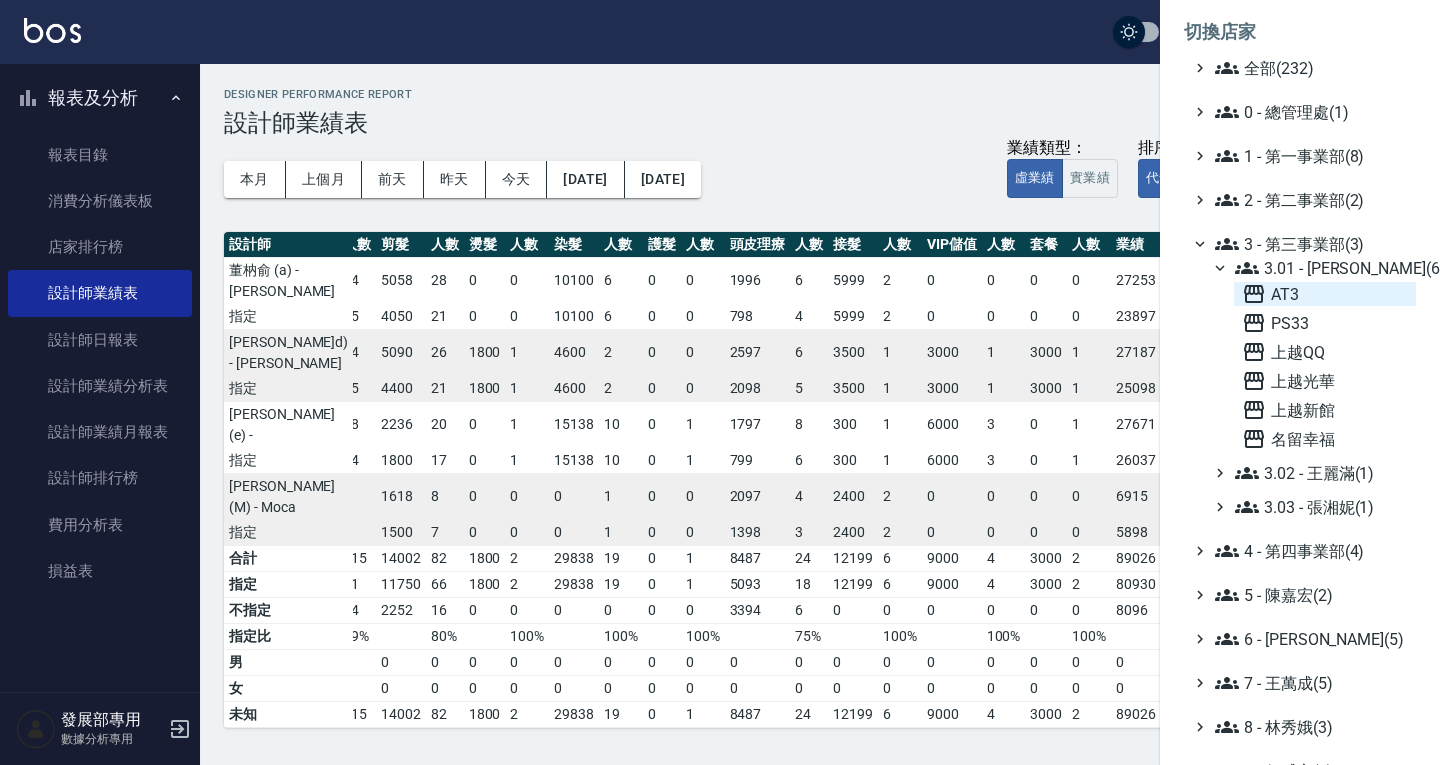 click on "AT3" at bounding box center (1325, 294) 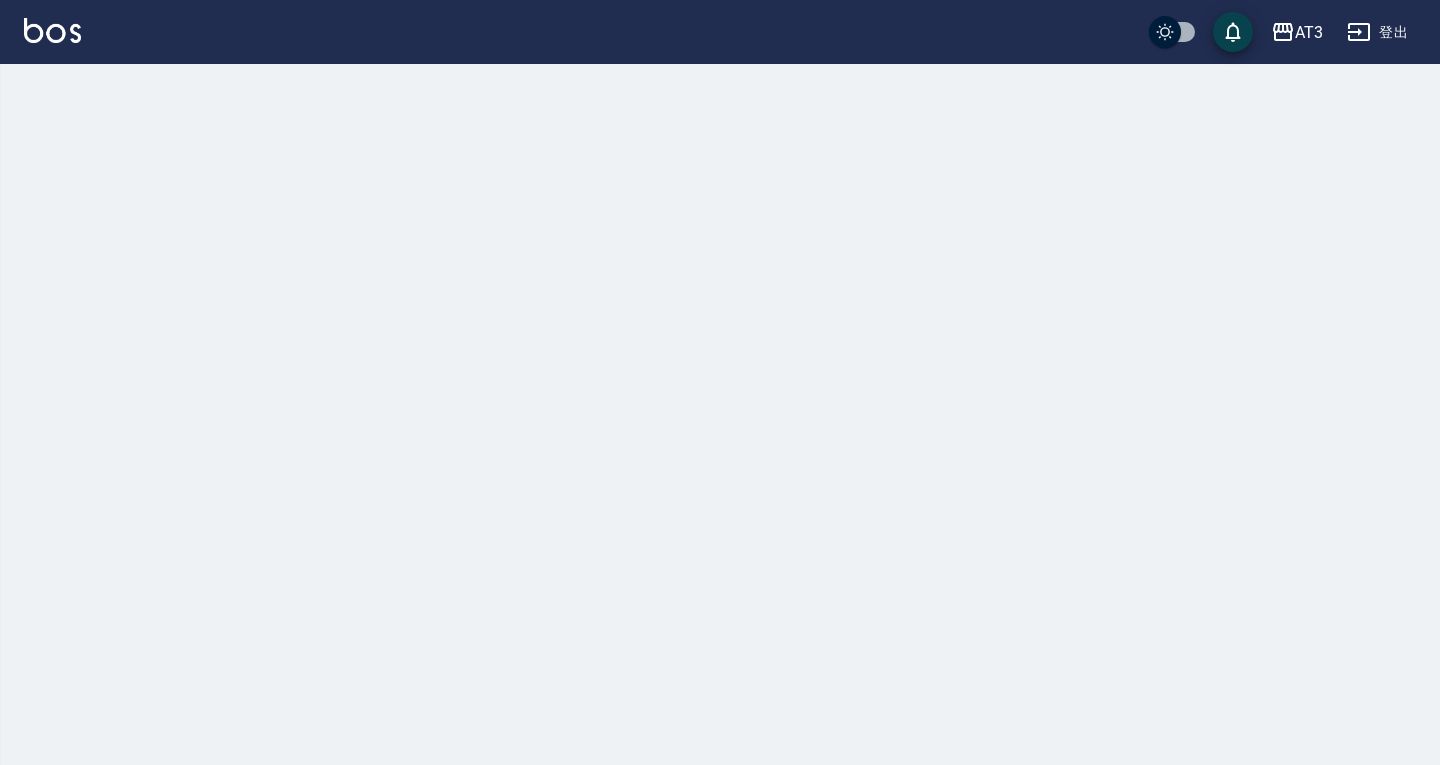scroll, scrollTop: 0, scrollLeft: 0, axis: both 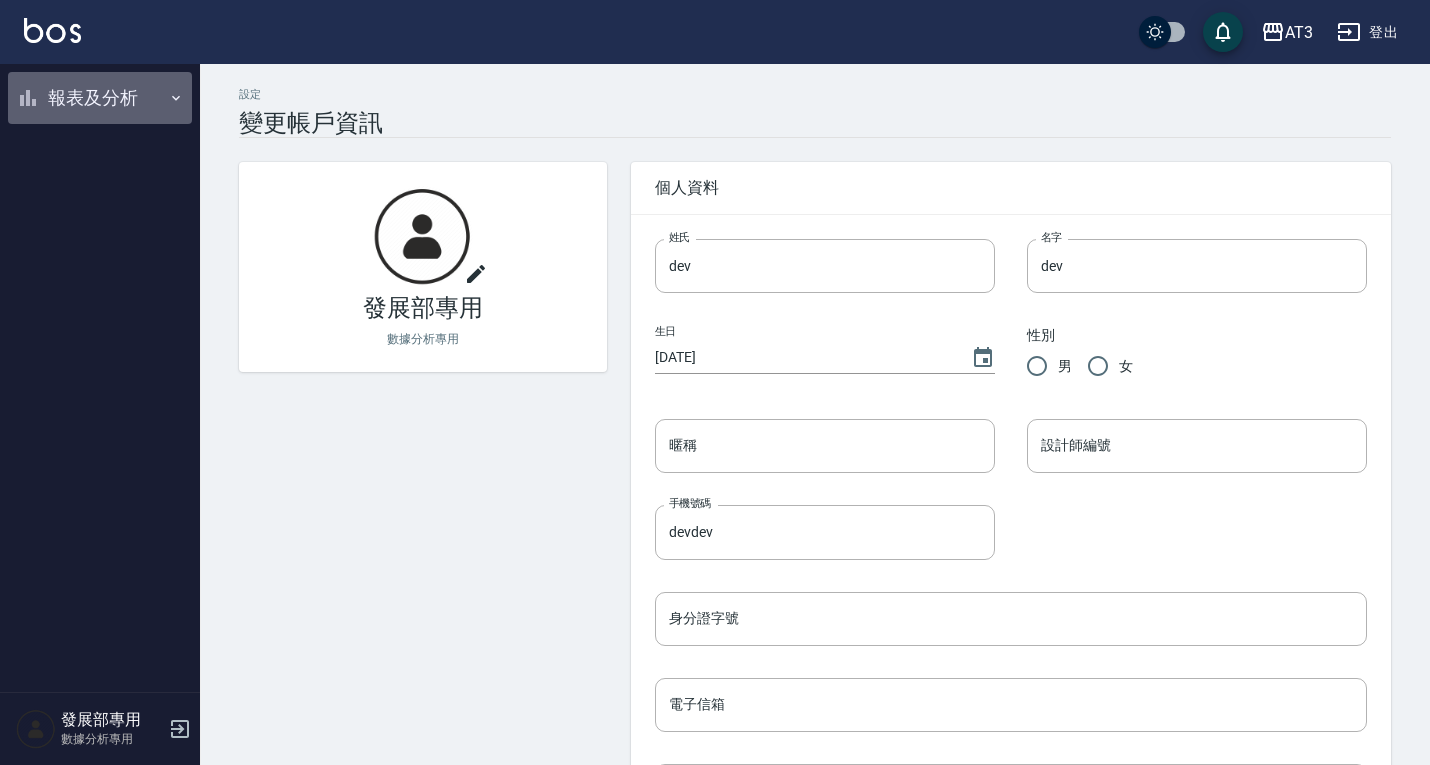 click on "報表及分析" at bounding box center [100, 98] 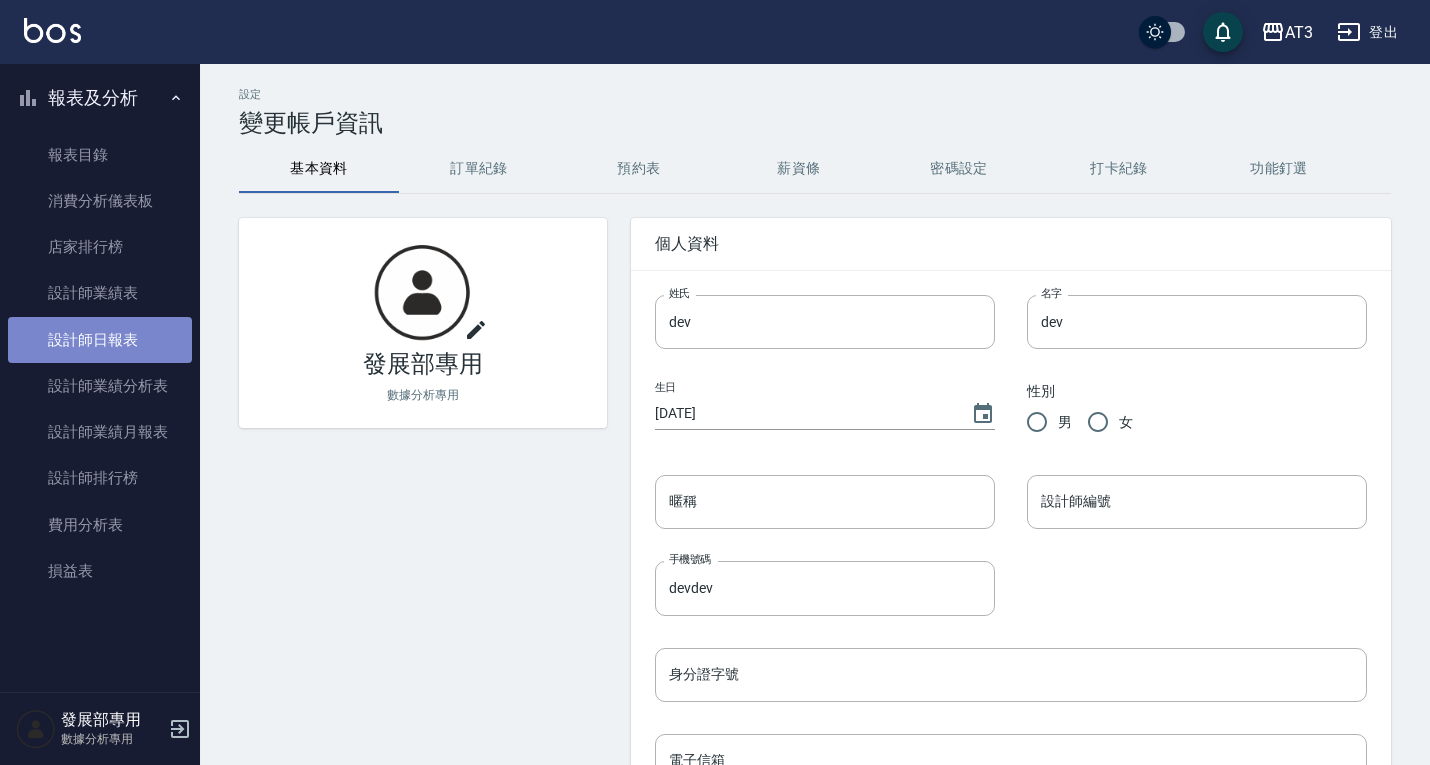 click on "設計師日報表" at bounding box center [100, 340] 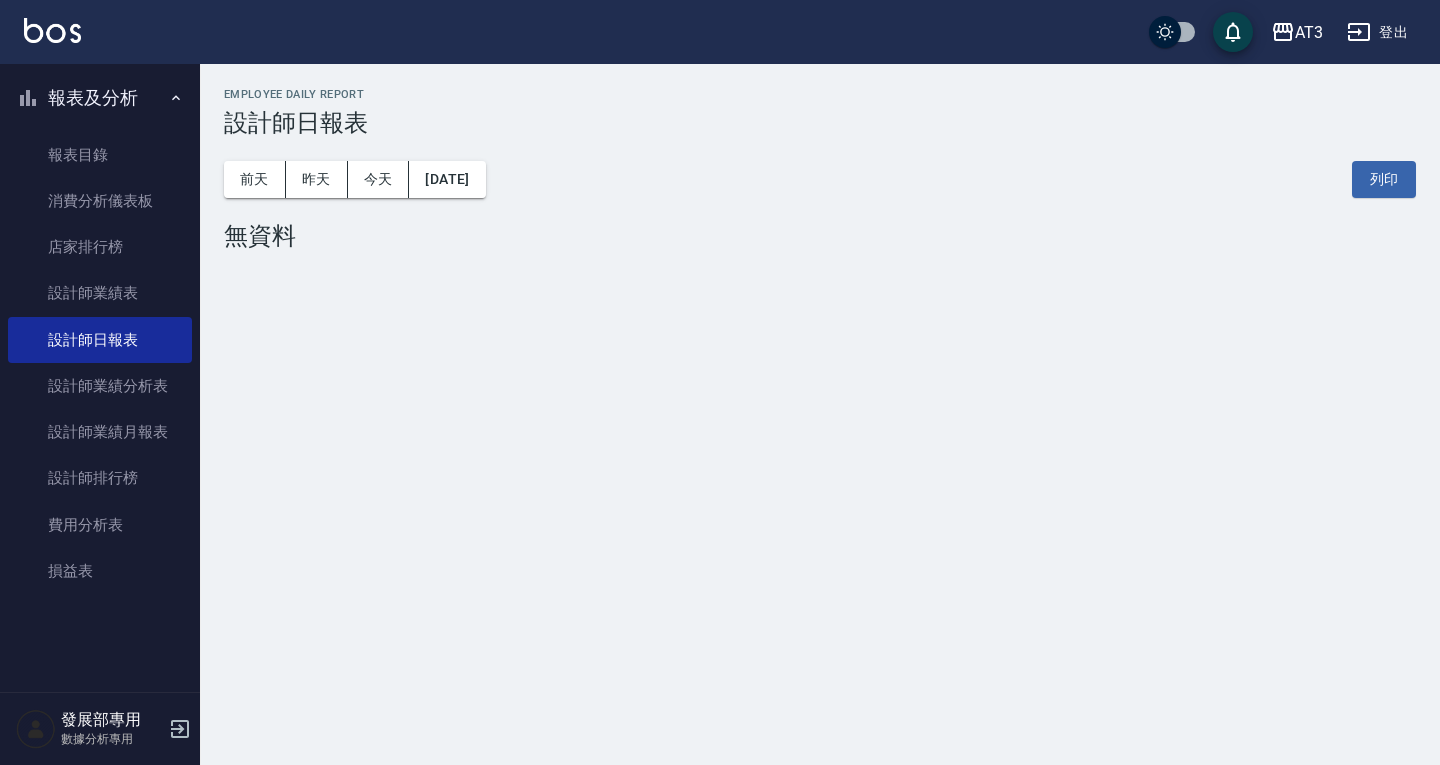 click on "[DATE] [DATE] [DATE] [DATE] 列印" at bounding box center (820, 179) 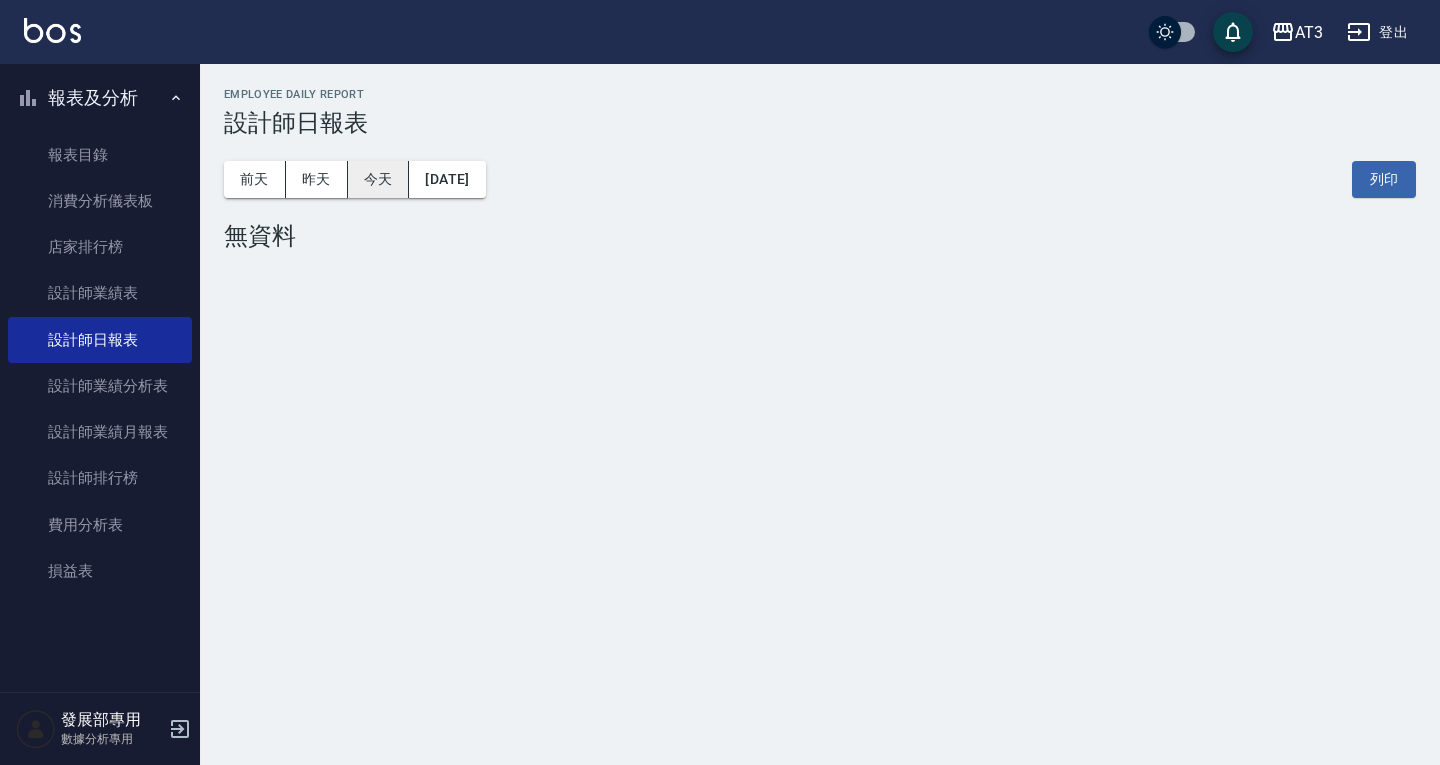 click on "今天" at bounding box center (379, 179) 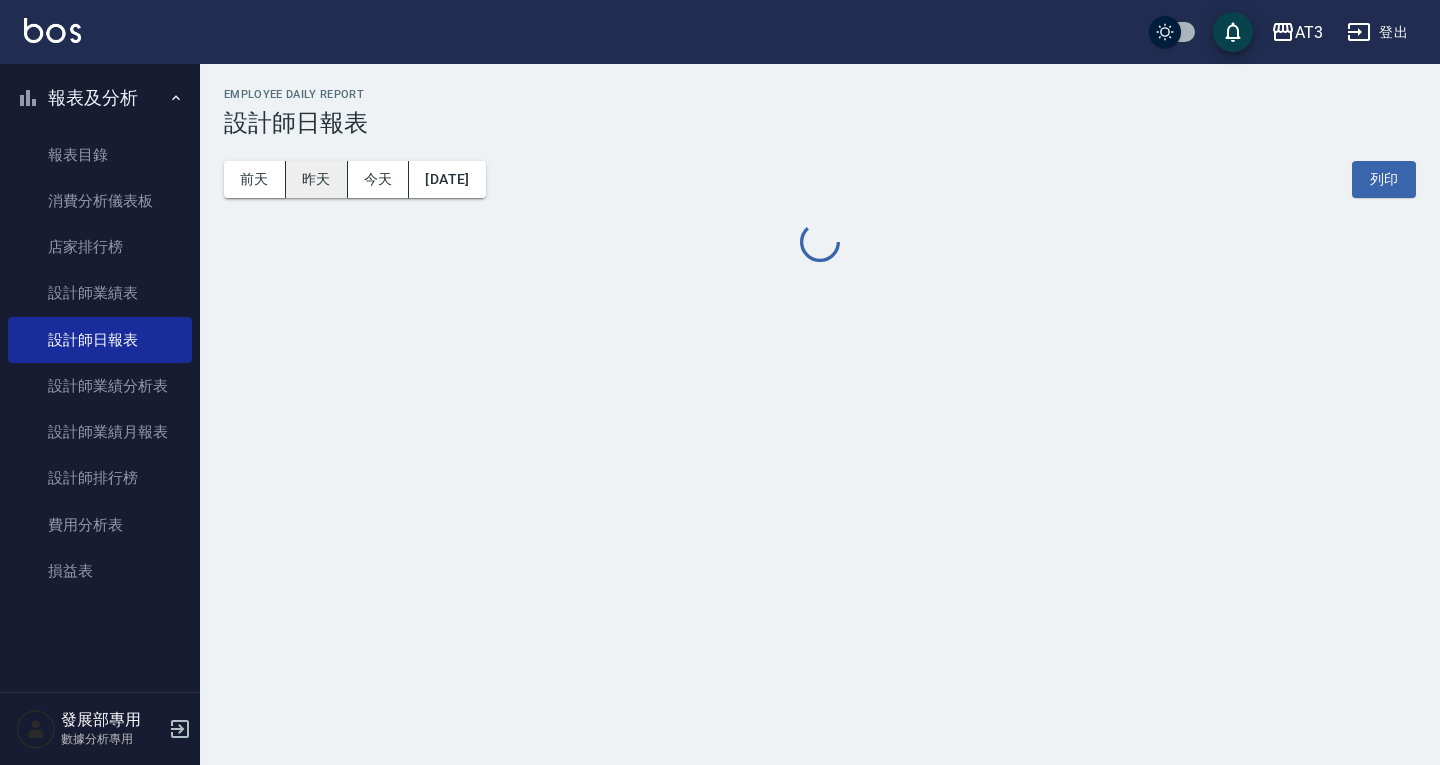 click on "昨天" at bounding box center [317, 179] 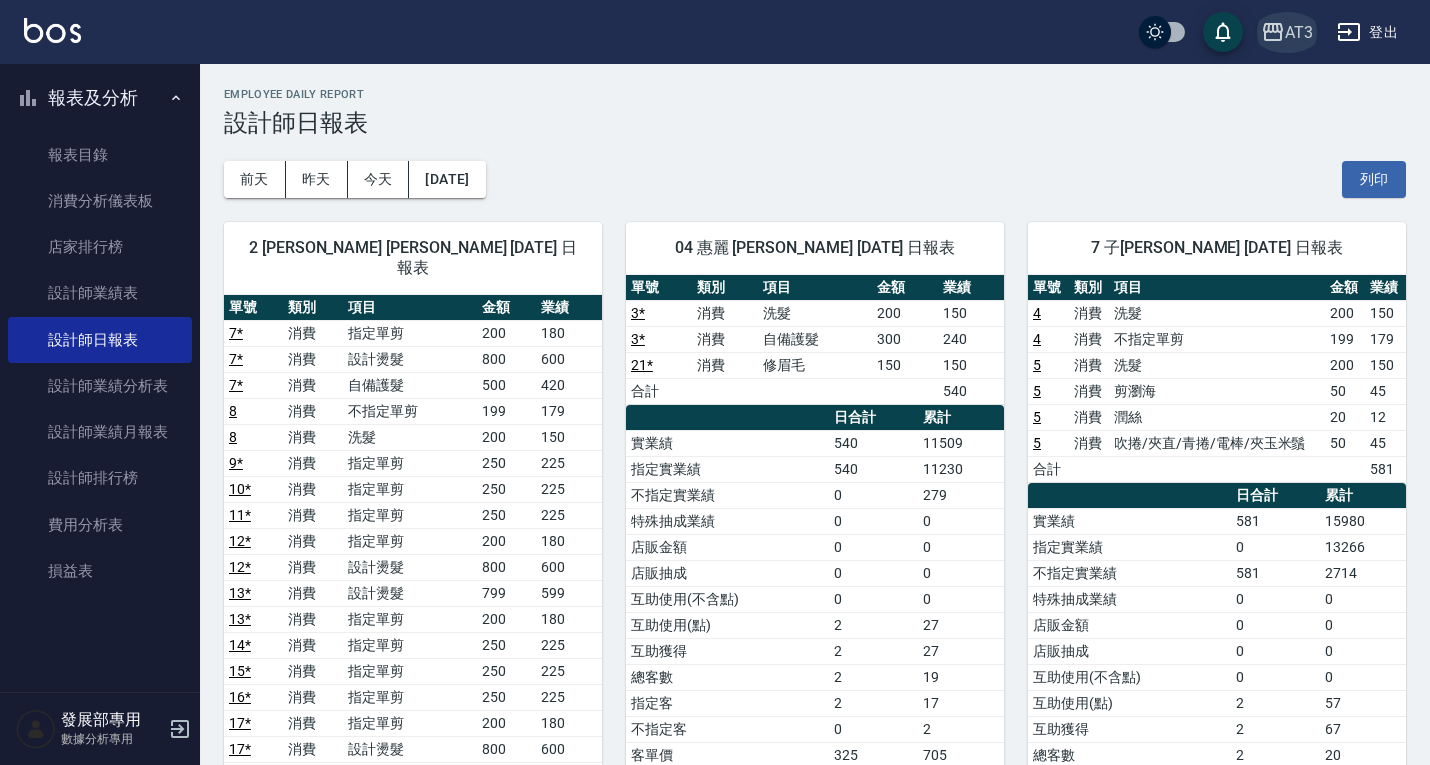 click on "AT3" at bounding box center [1299, 32] 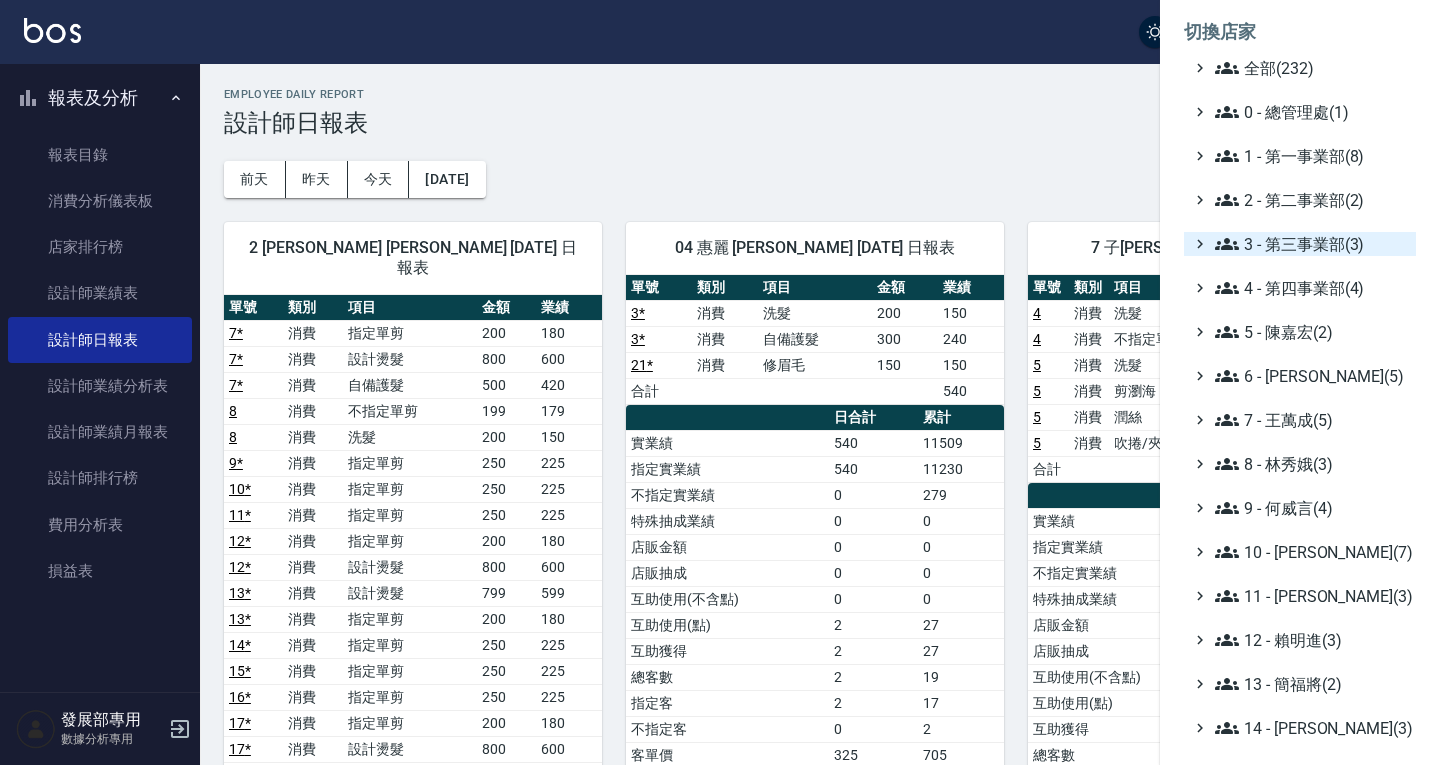 click on "3 - 第三事業部(3)" at bounding box center [1311, 244] 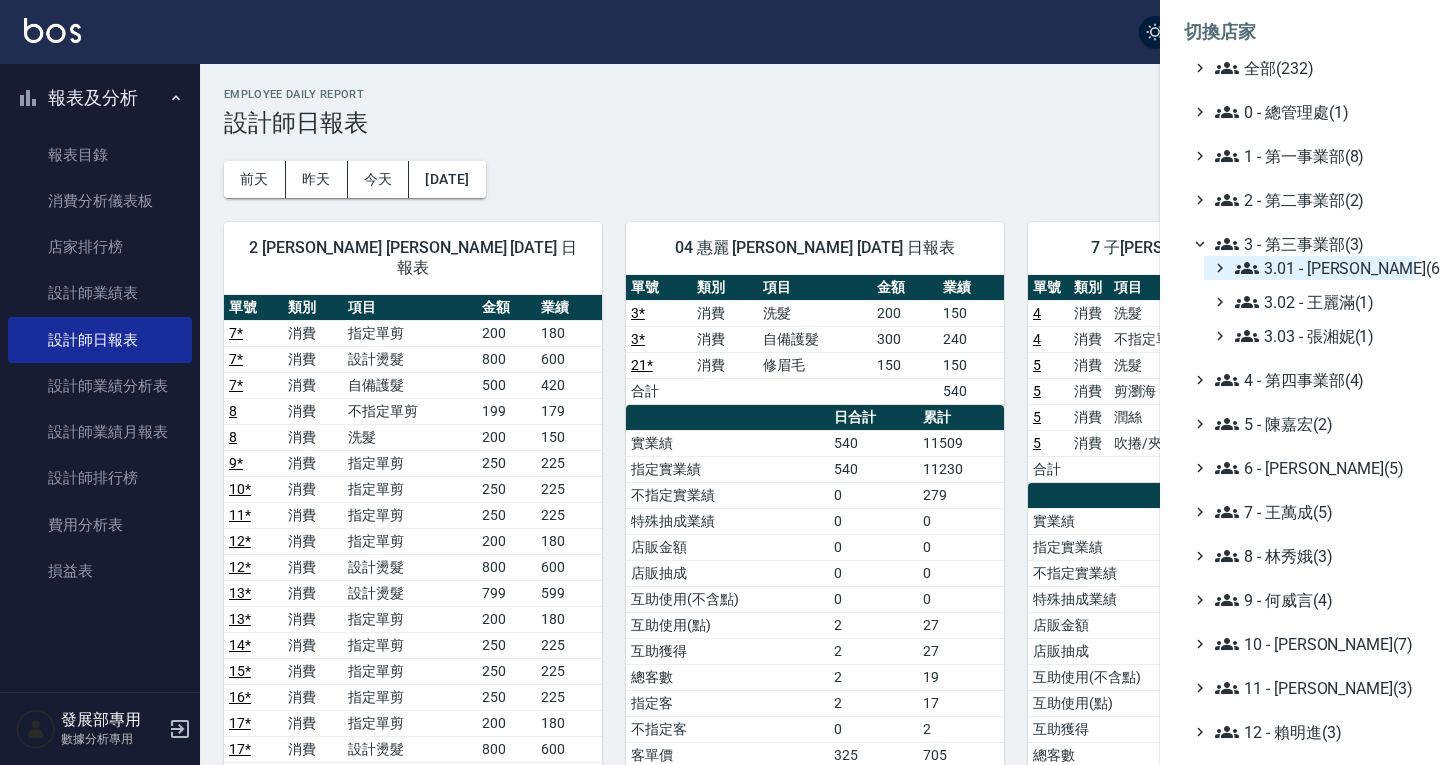 click on "3.01 - [PERSON_NAME](6)" at bounding box center (1321, 268) 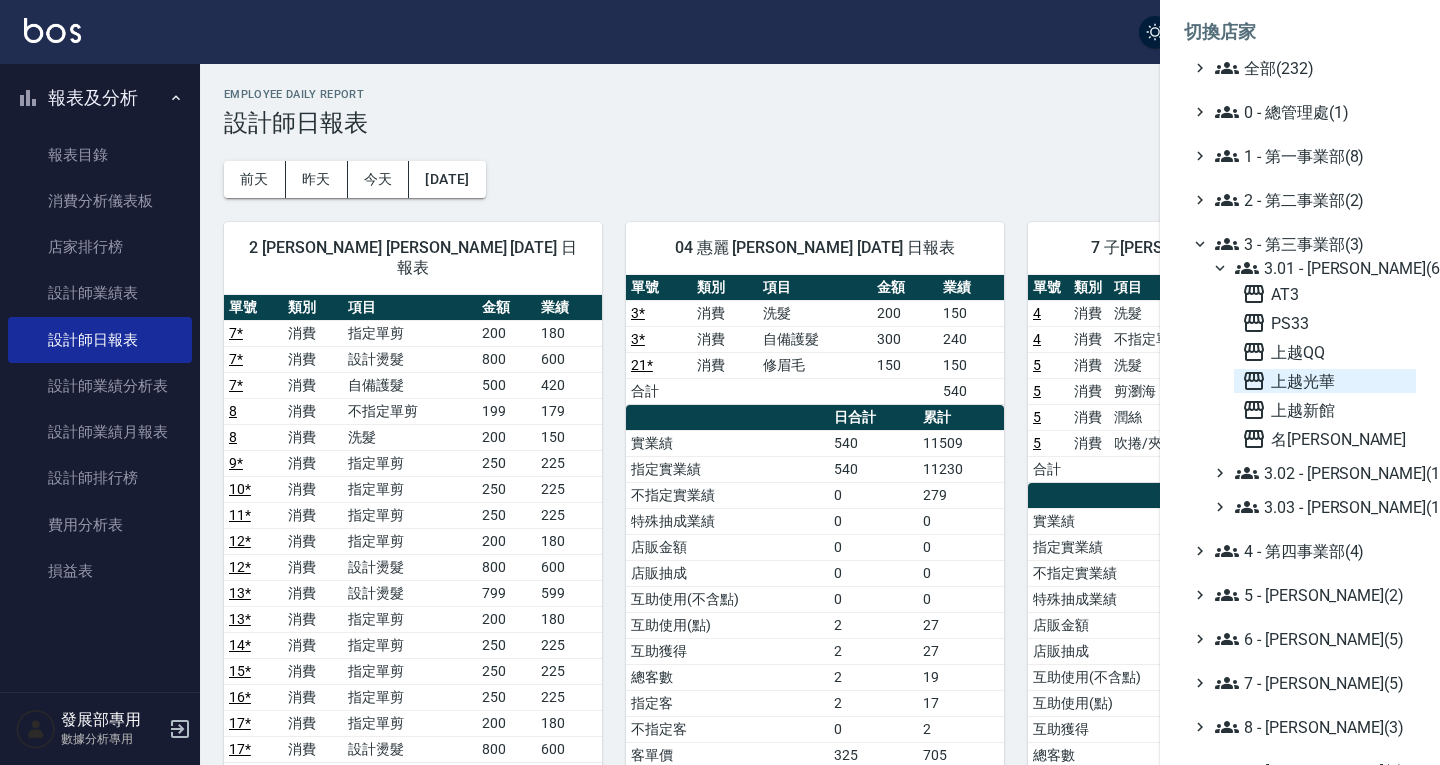 click on "上越光華" 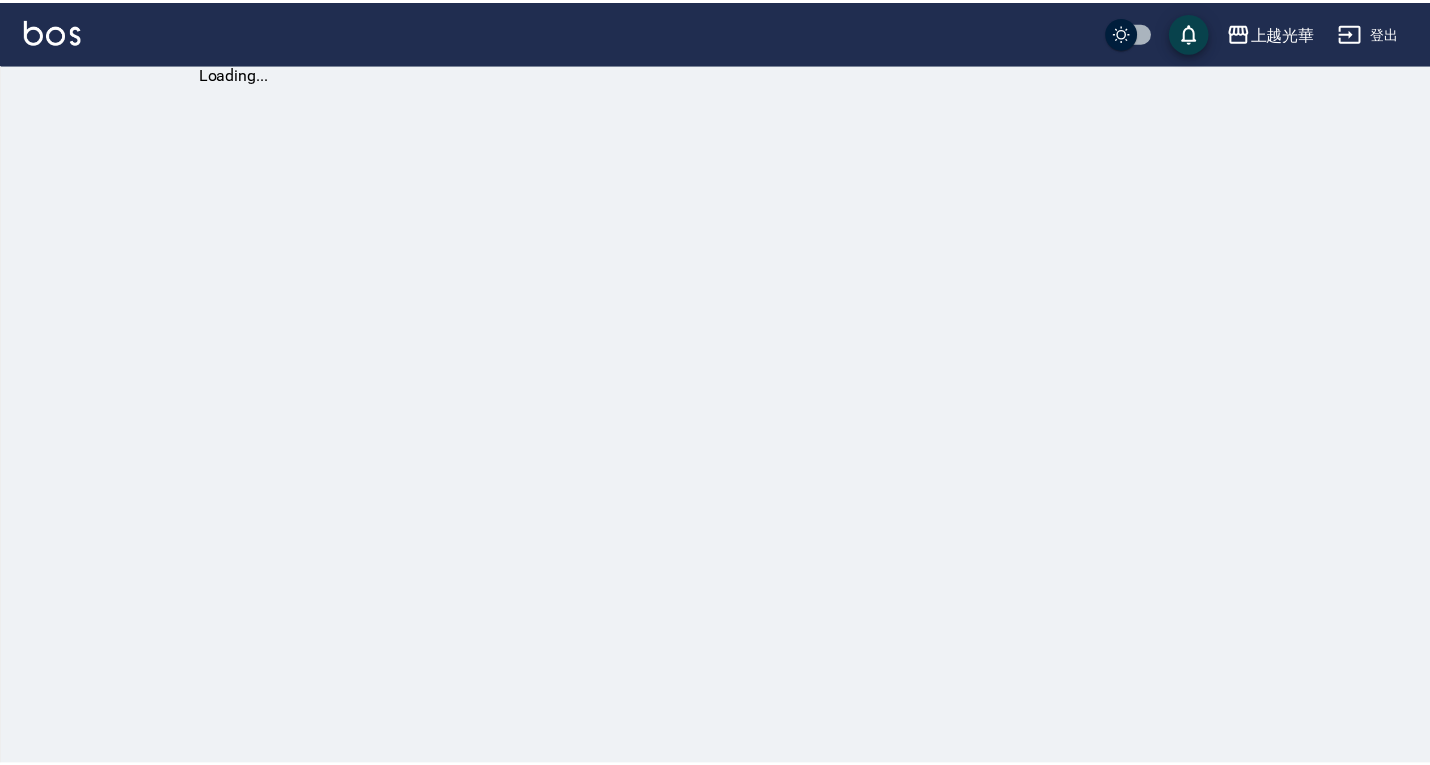 scroll, scrollTop: 0, scrollLeft: 0, axis: both 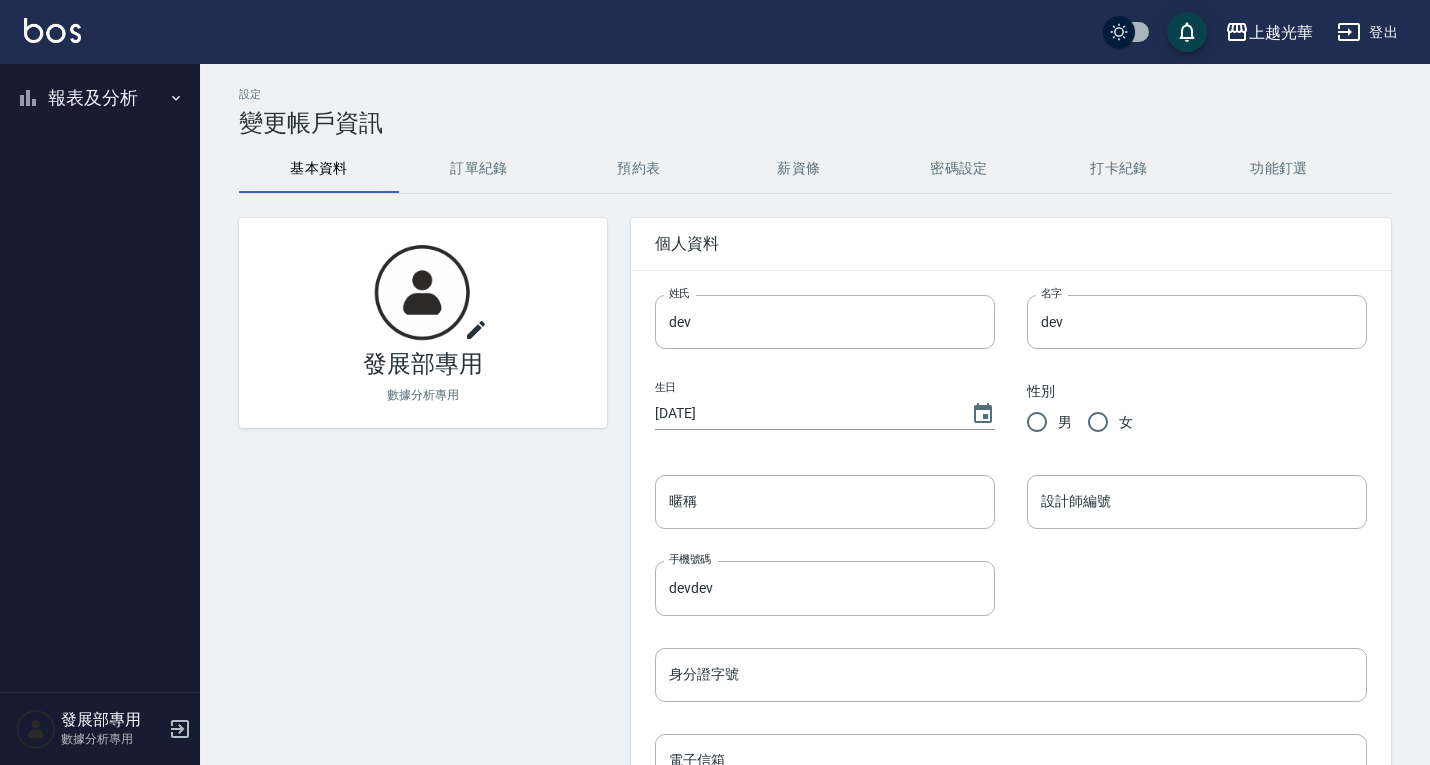click on "報表及分析" at bounding box center (100, 98) 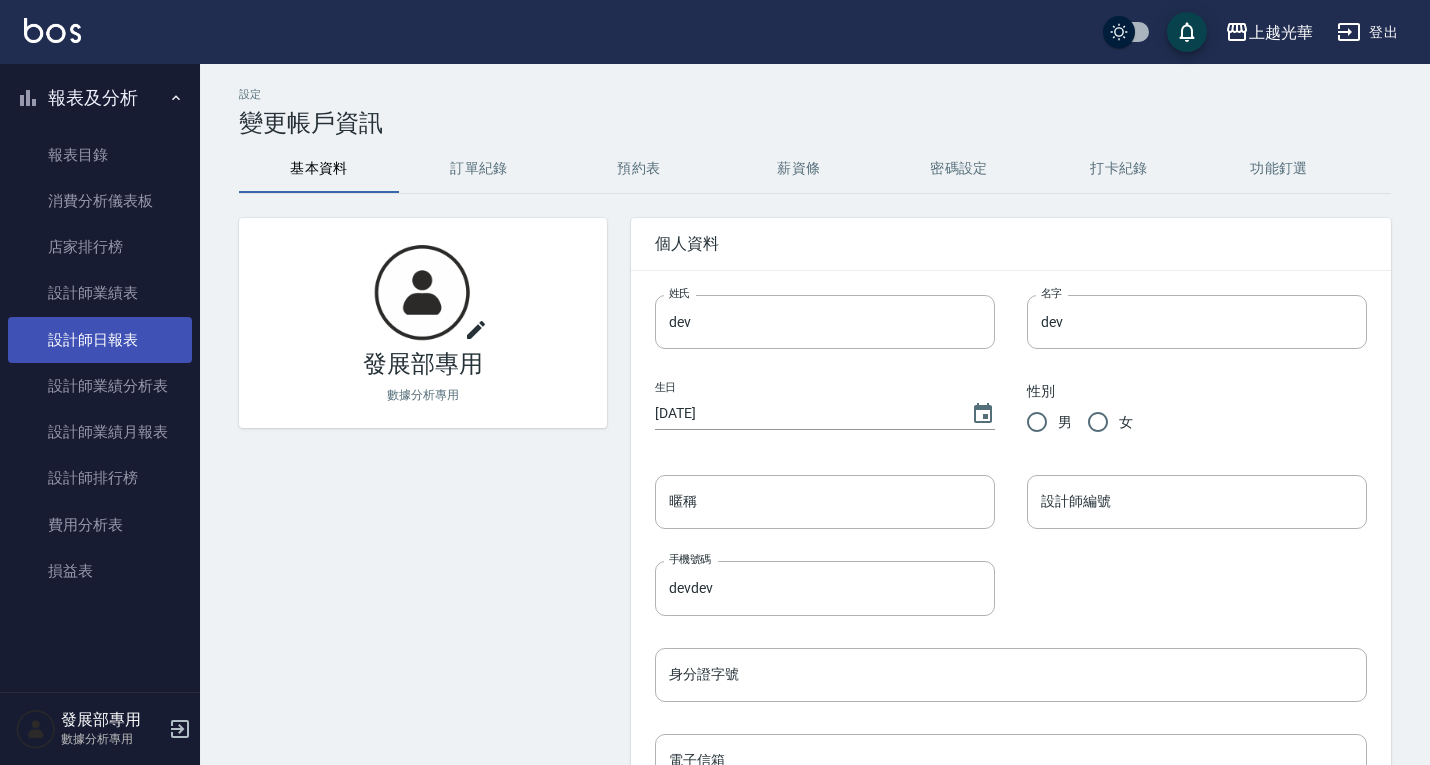 click on "設計師日報表" at bounding box center [100, 340] 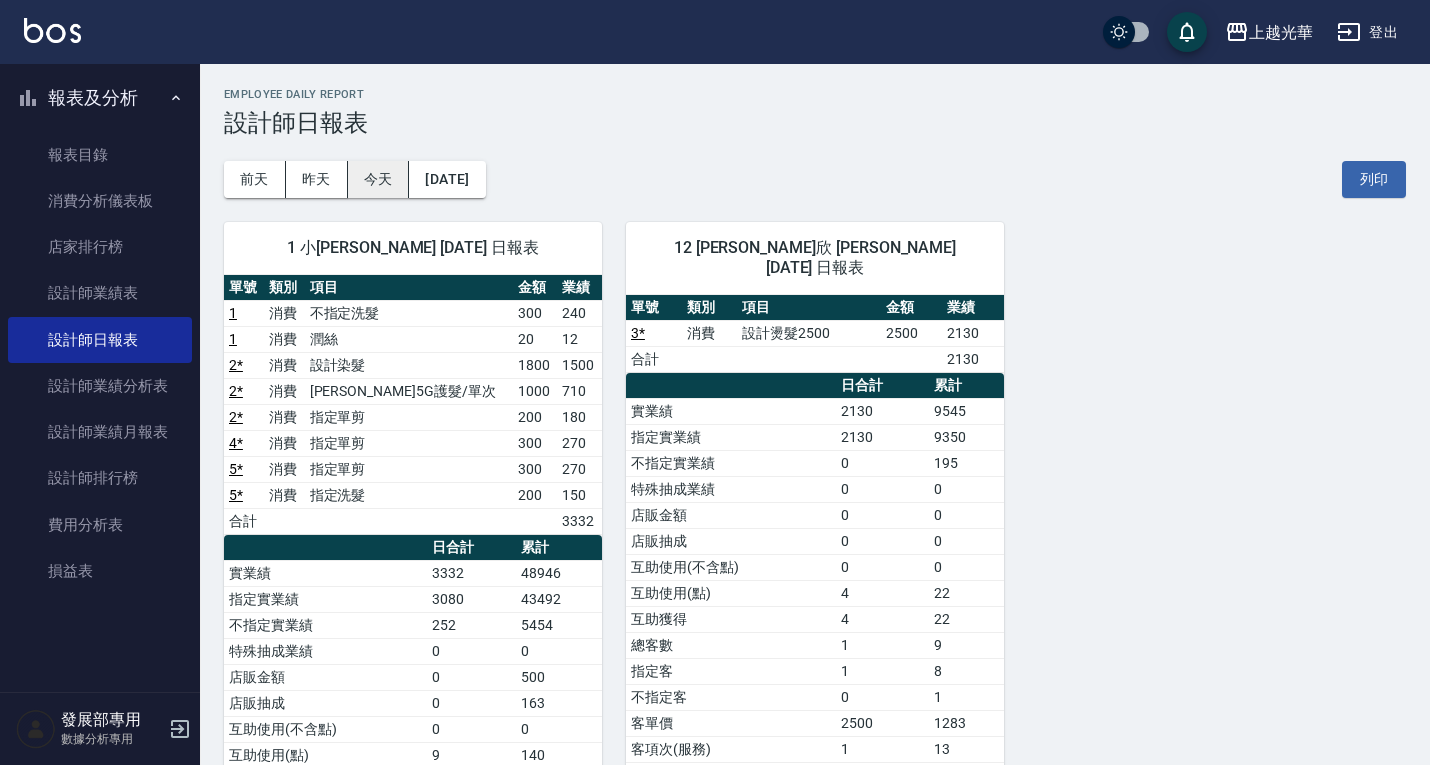click on "今天" at bounding box center [379, 179] 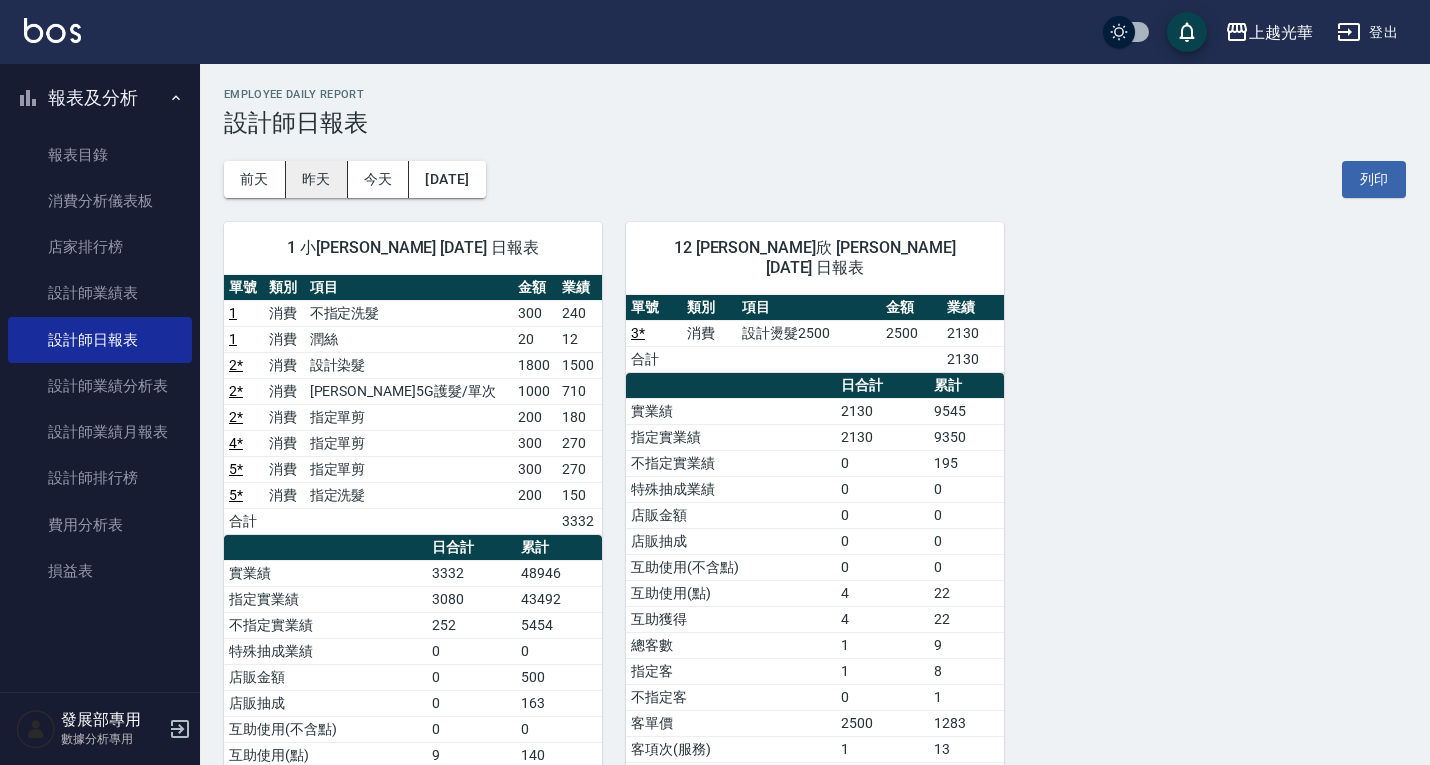 click on "昨天" at bounding box center (317, 179) 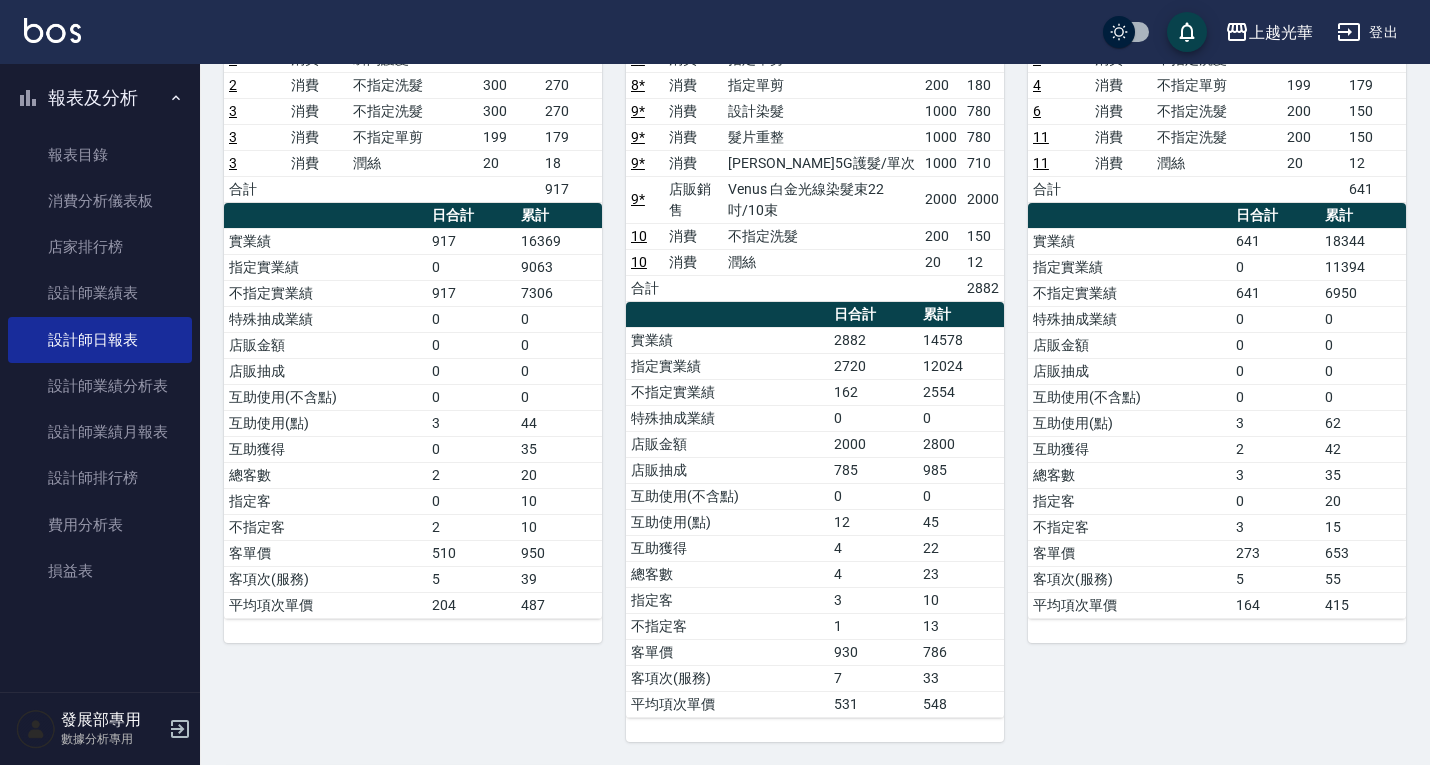 scroll, scrollTop: 200, scrollLeft: 0, axis: vertical 